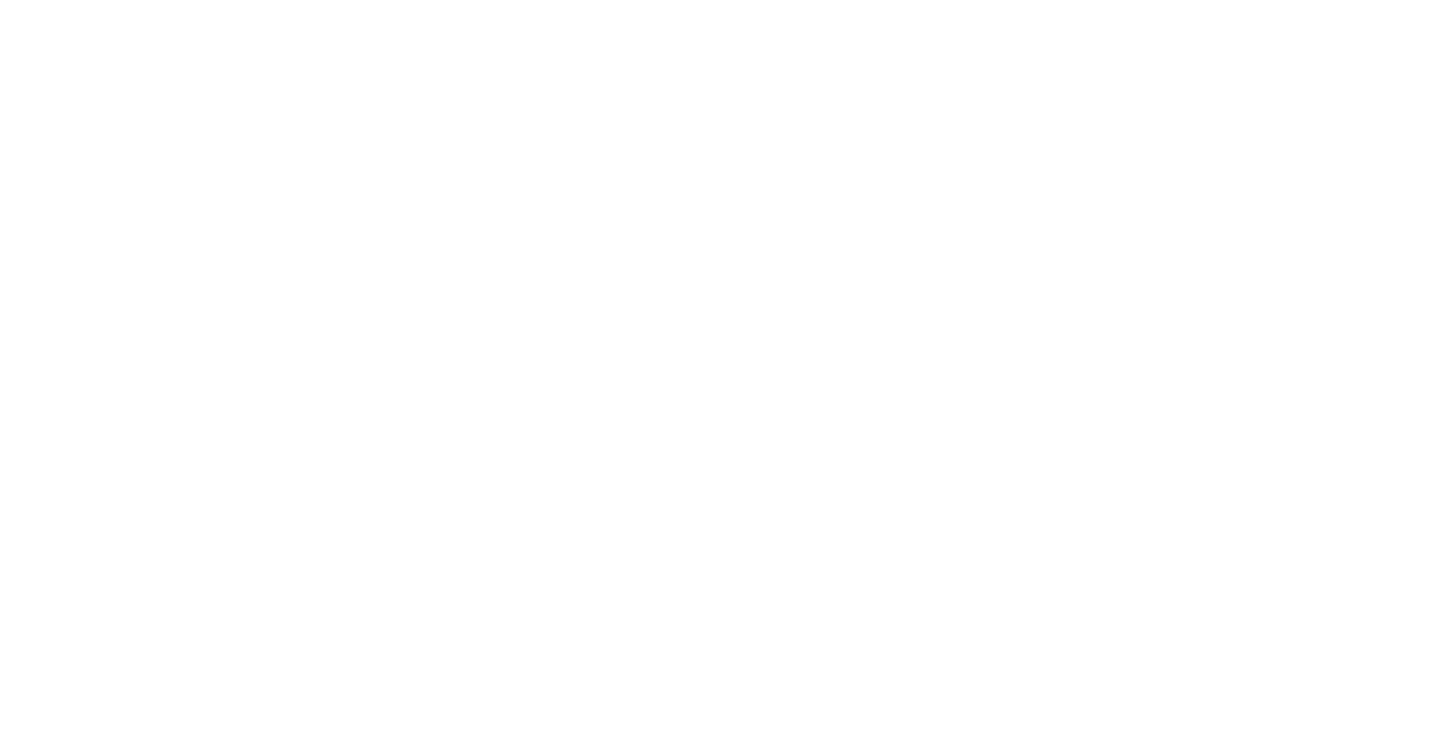 scroll, scrollTop: 0, scrollLeft: 0, axis: both 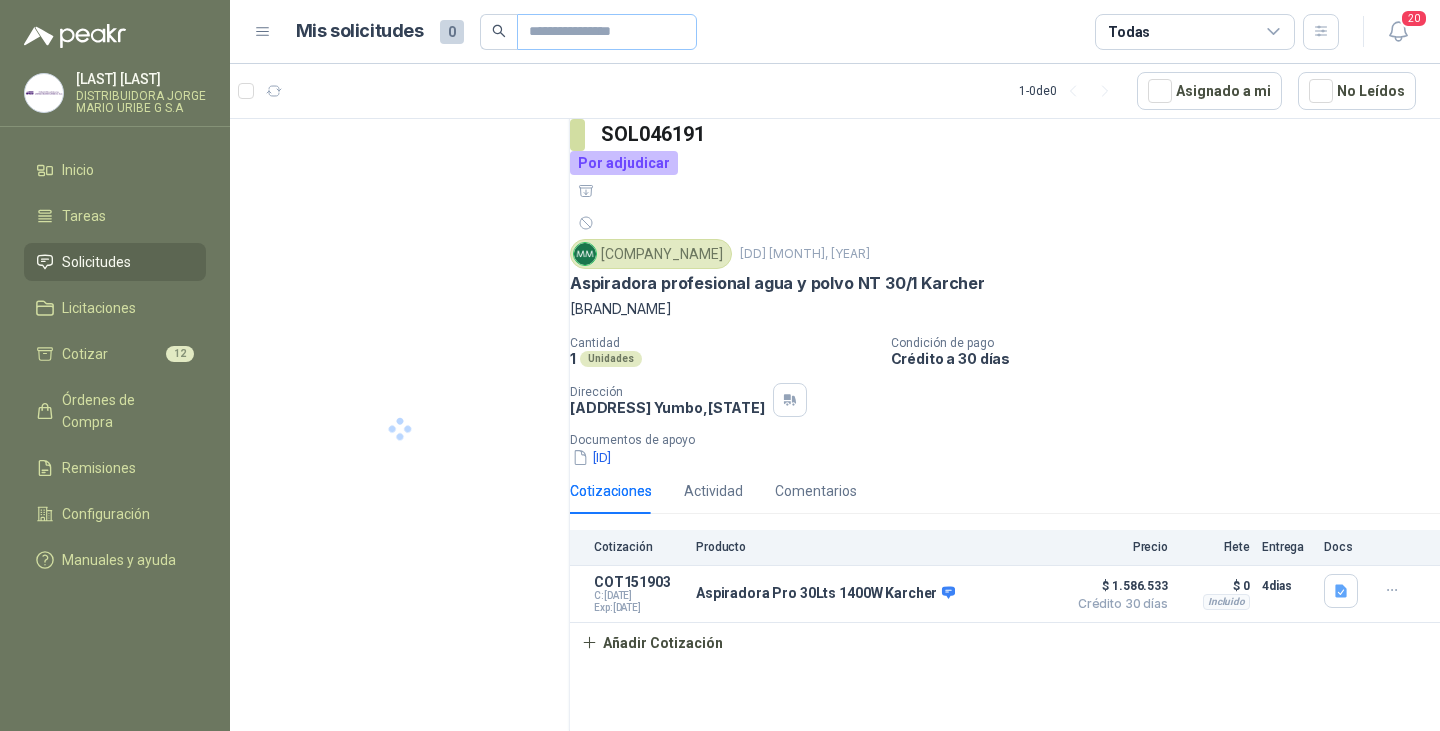 click at bounding box center (607, 32) 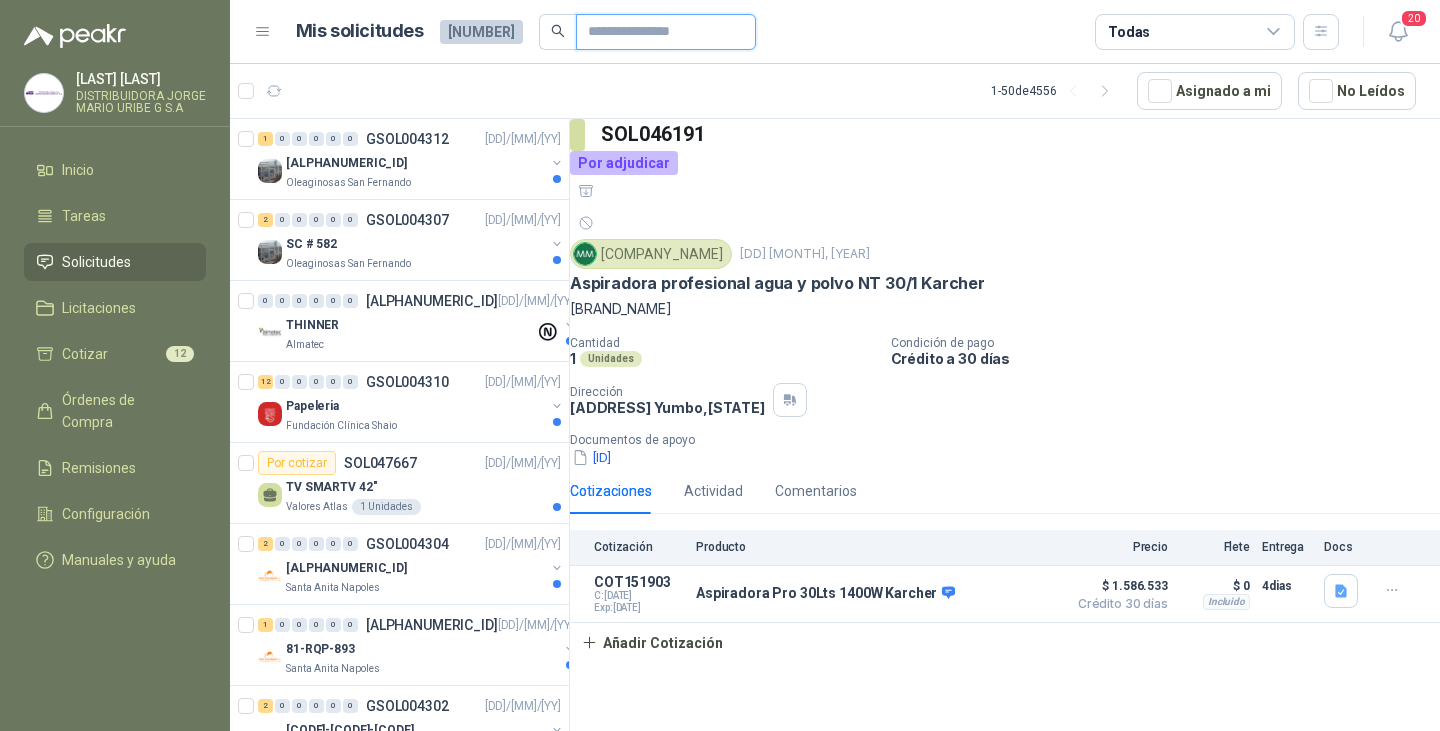 click at bounding box center [658, 32] 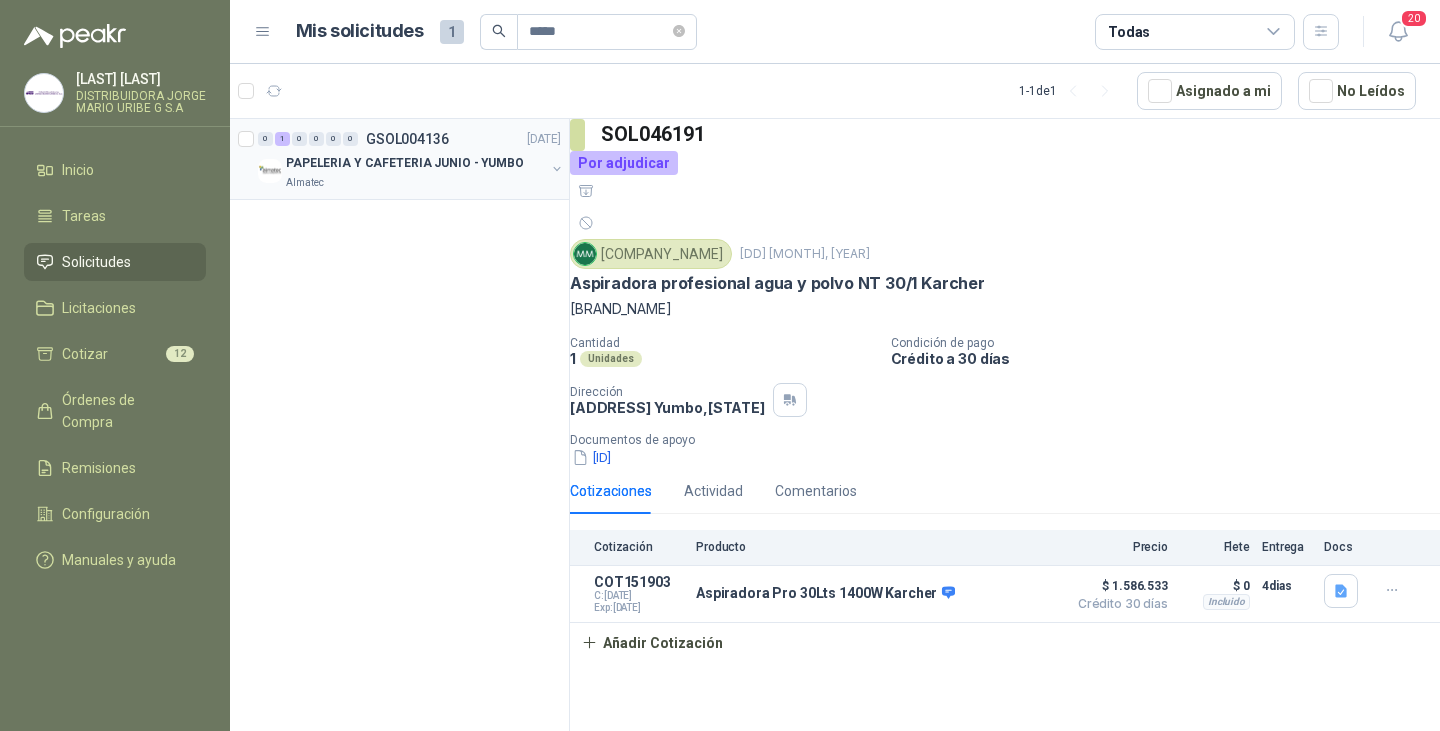 click on "PAPELERIA Y CAFETERIA JUNIO - YUMBO" at bounding box center (405, 163) 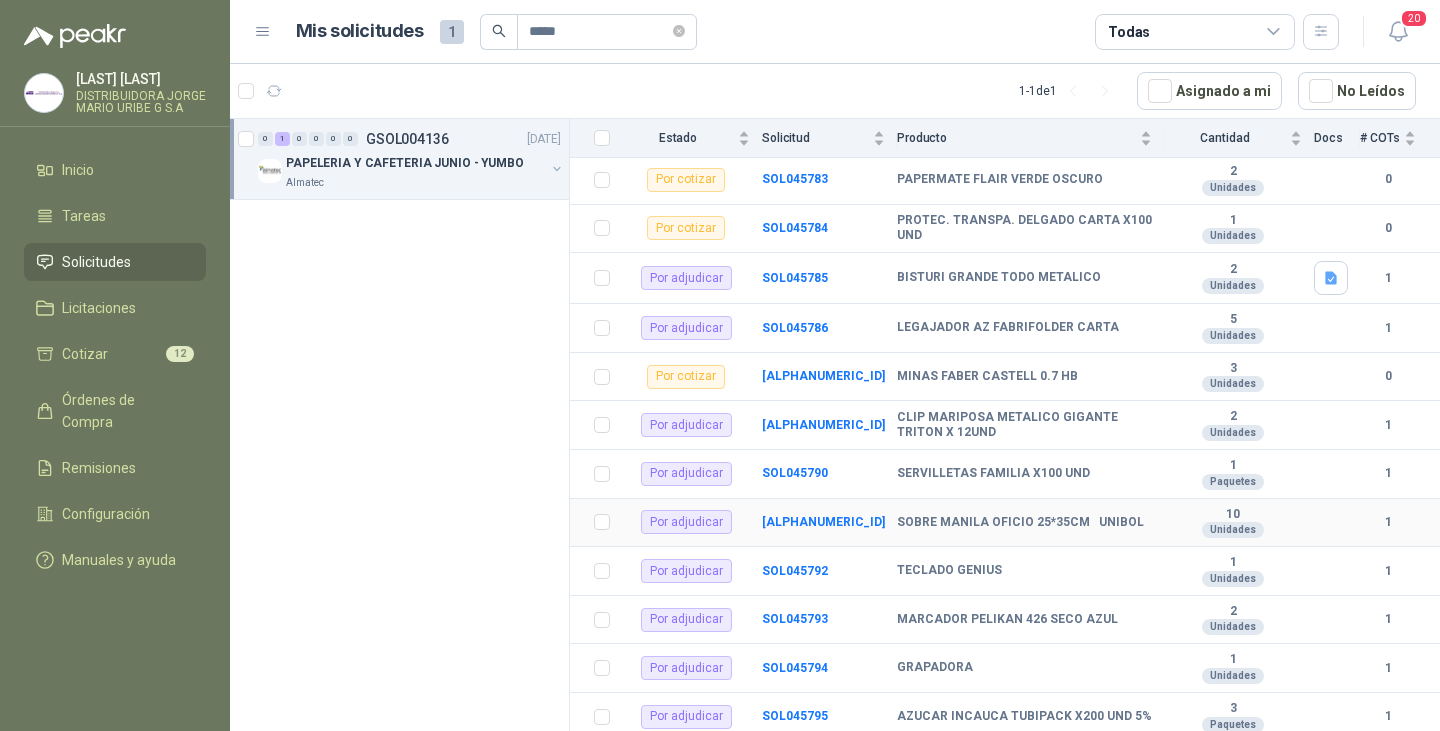 scroll, scrollTop: 1519, scrollLeft: 0, axis: vertical 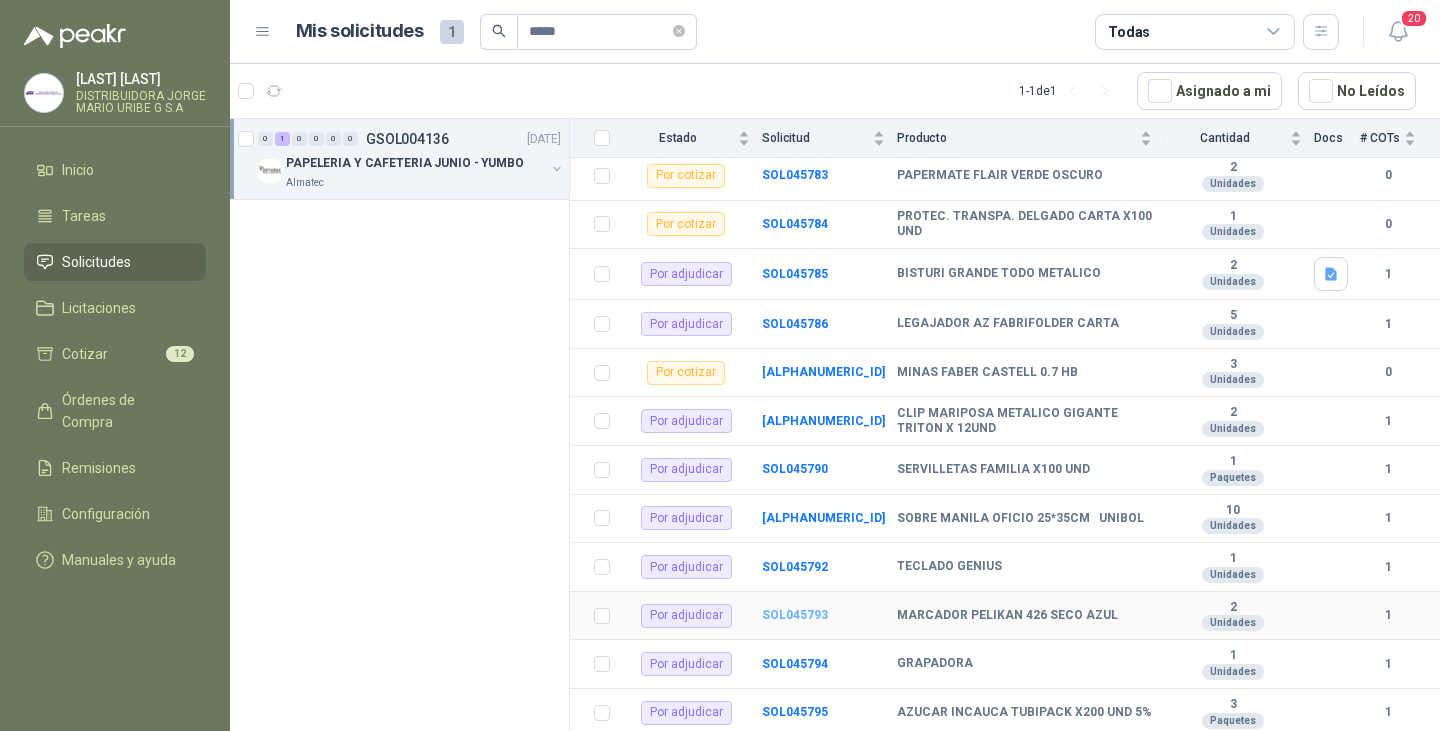click on "SOL045793" at bounding box center [795, 615] 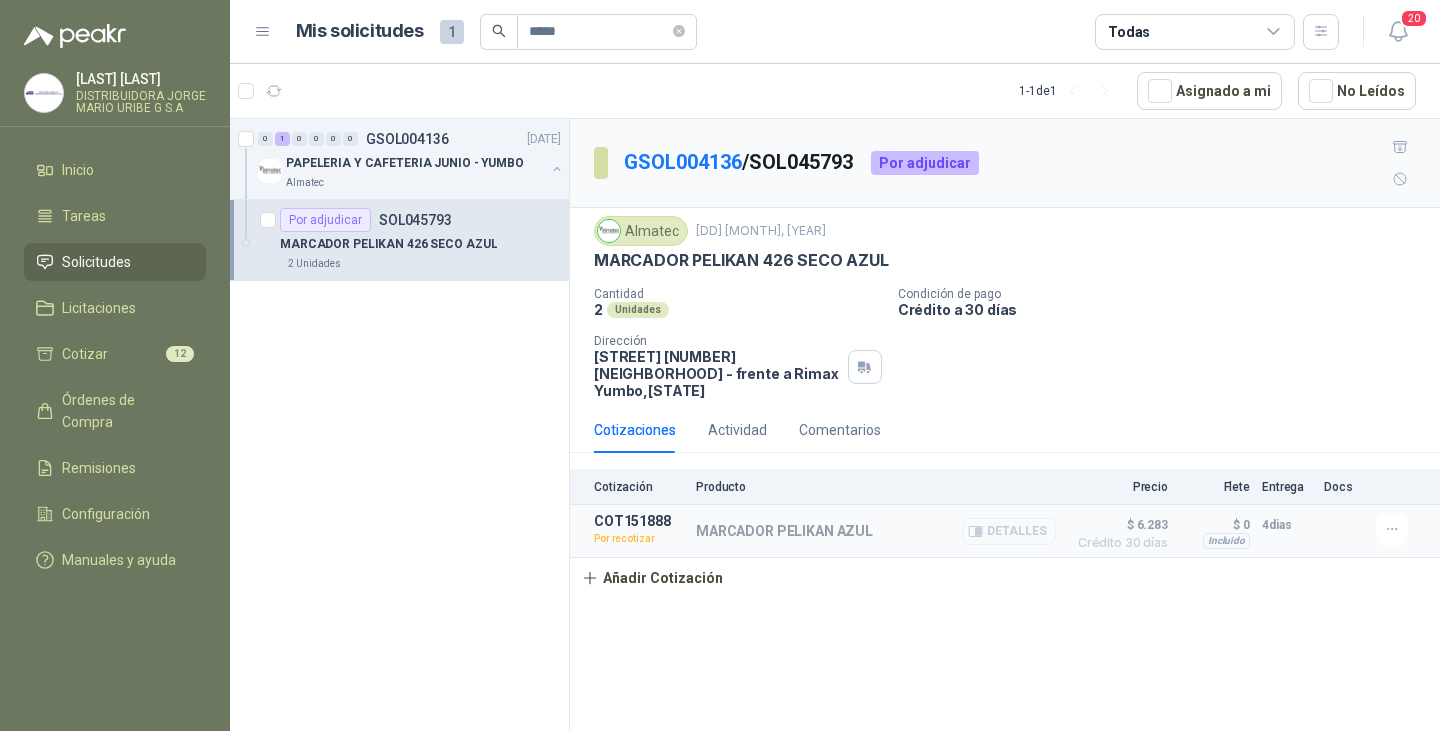 click on "Detalles" at bounding box center (1009, 531) 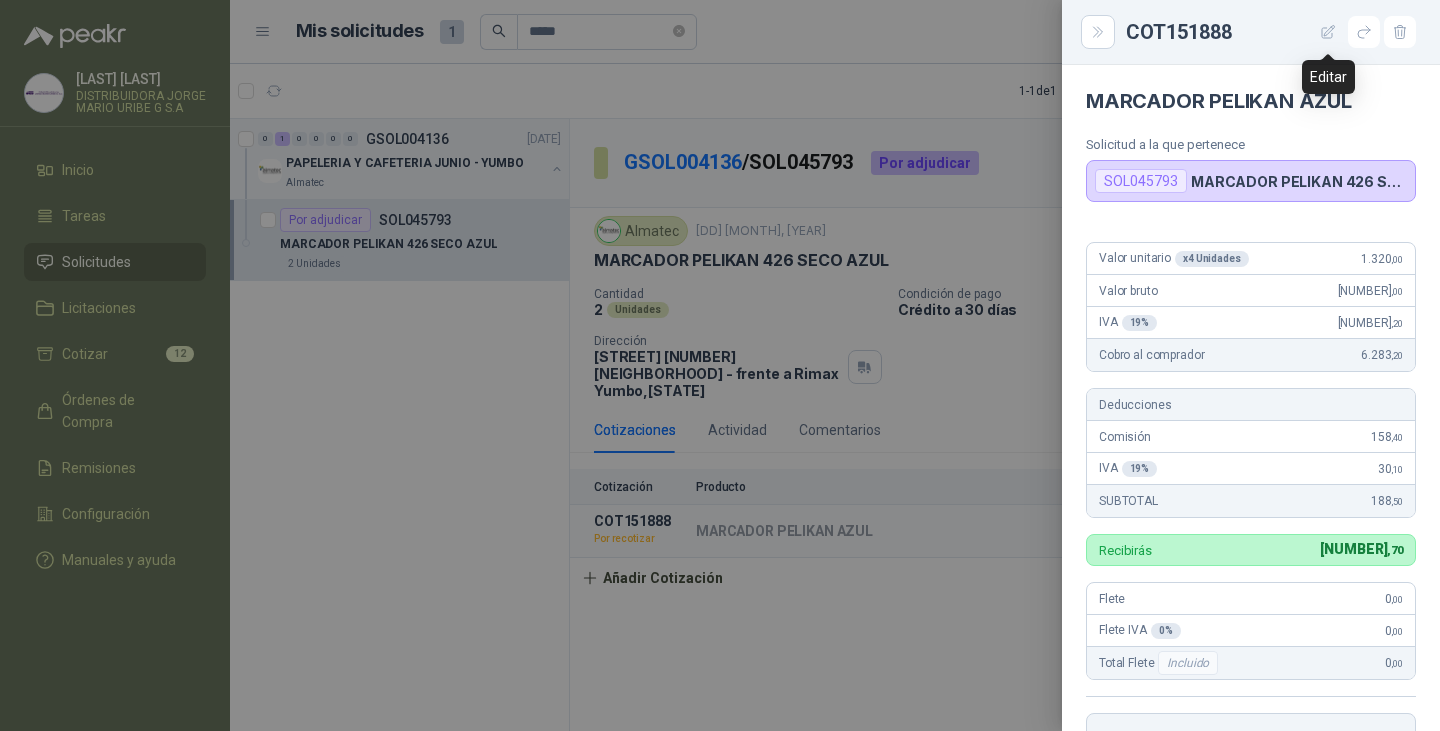 click at bounding box center (1328, 32) 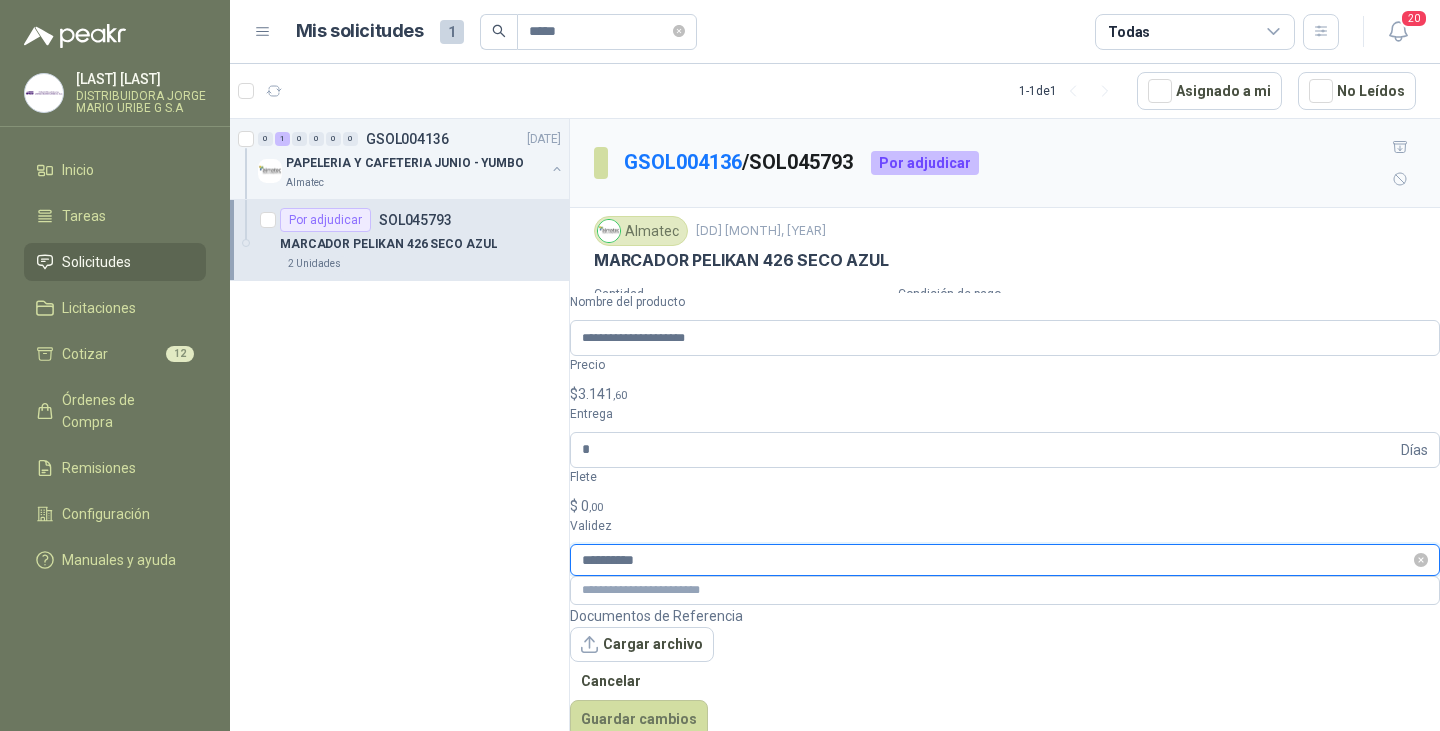 click on "**********" at bounding box center (996, 560) 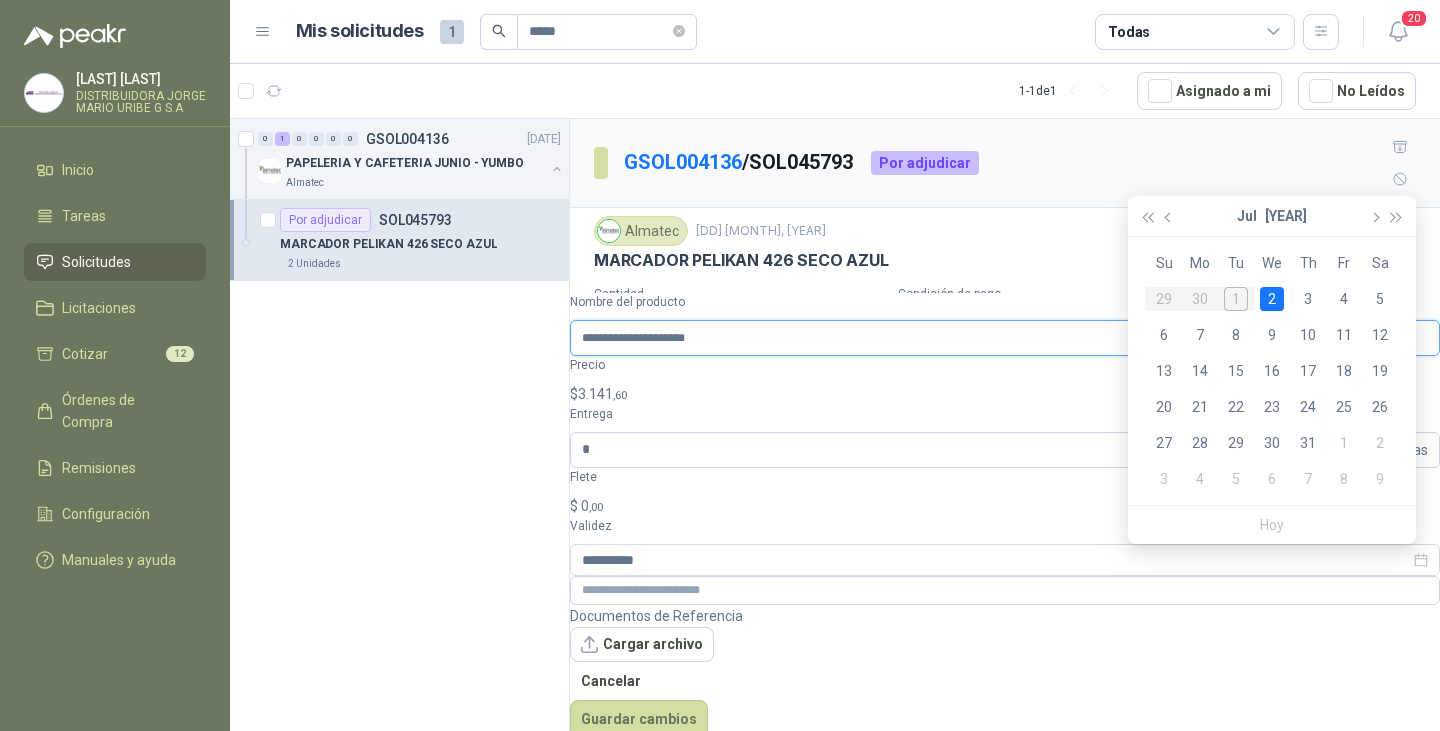 click on "**********" at bounding box center (1005, 338) 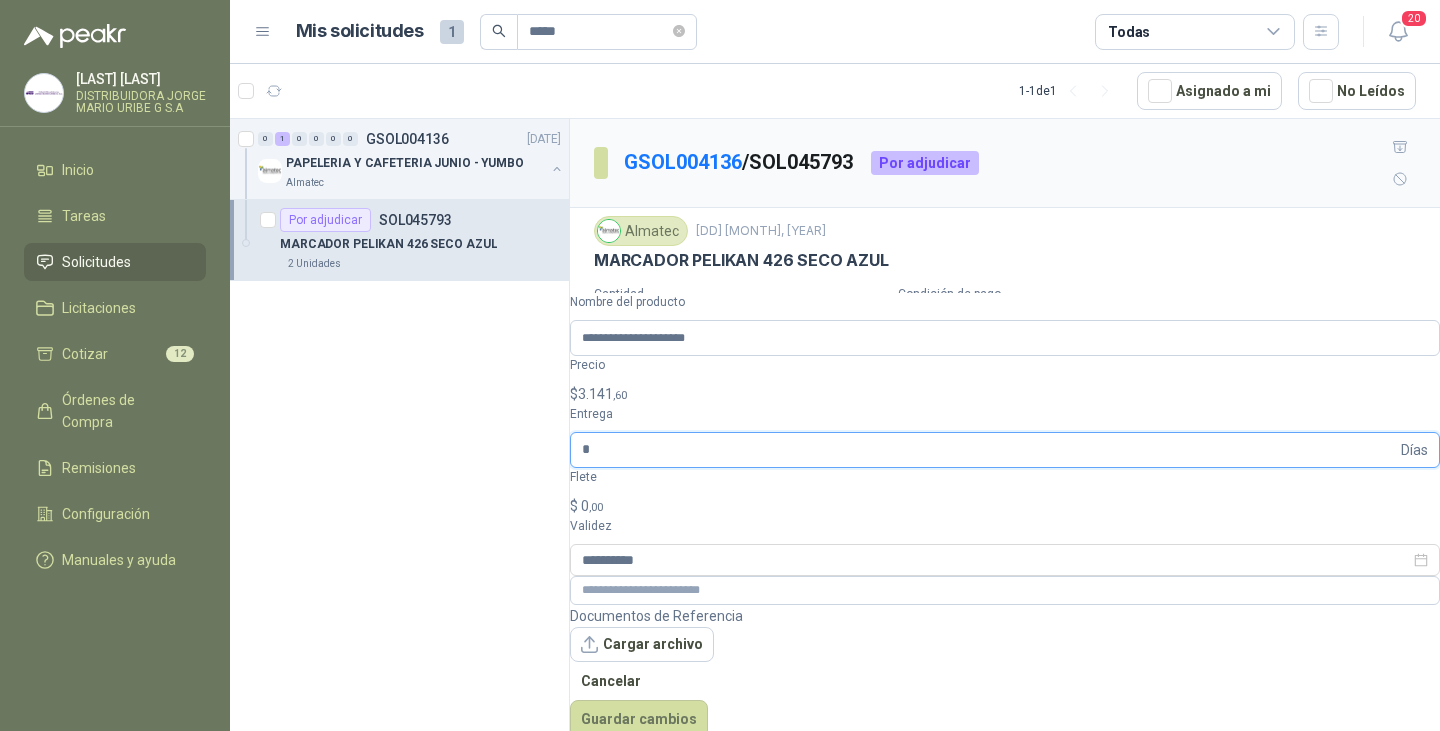 click on "*" at bounding box center (989, 450) 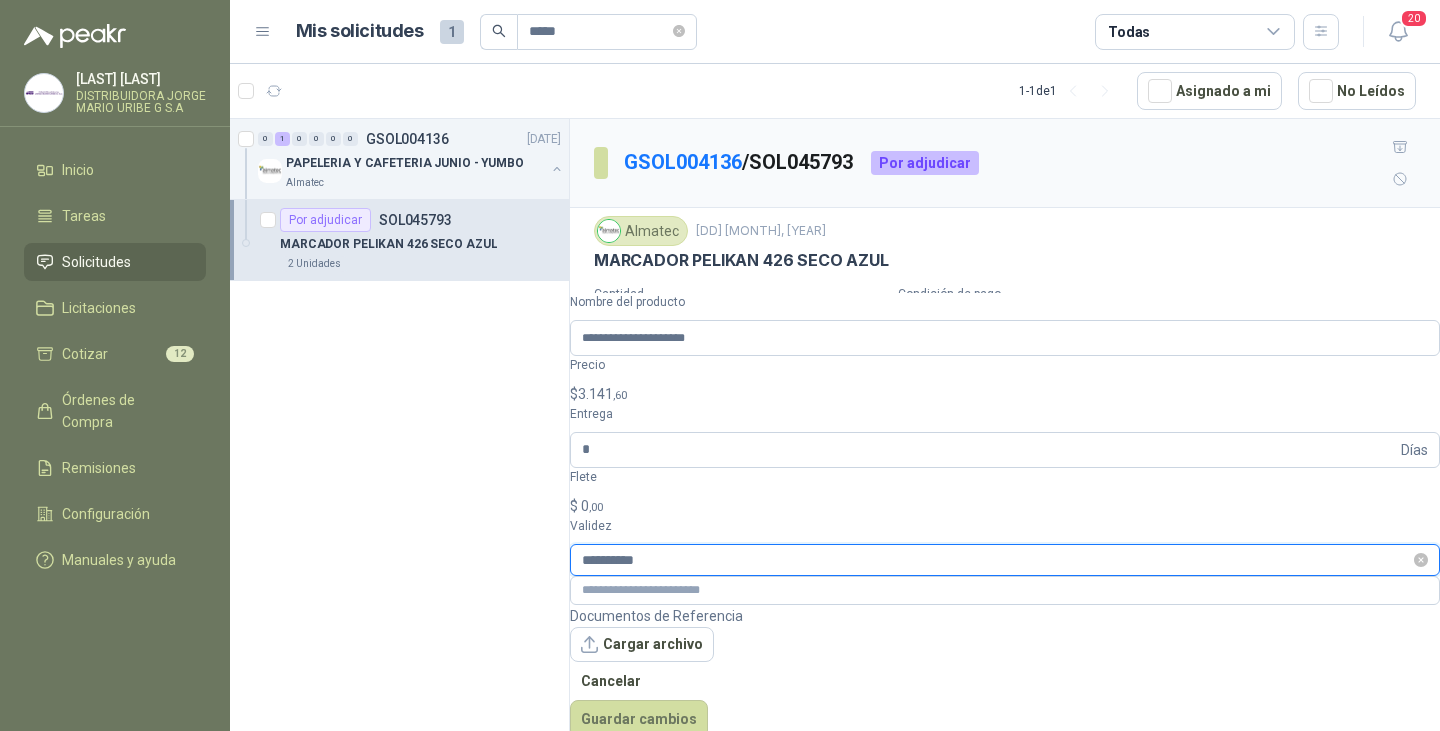 click on "**********" at bounding box center (996, 560) 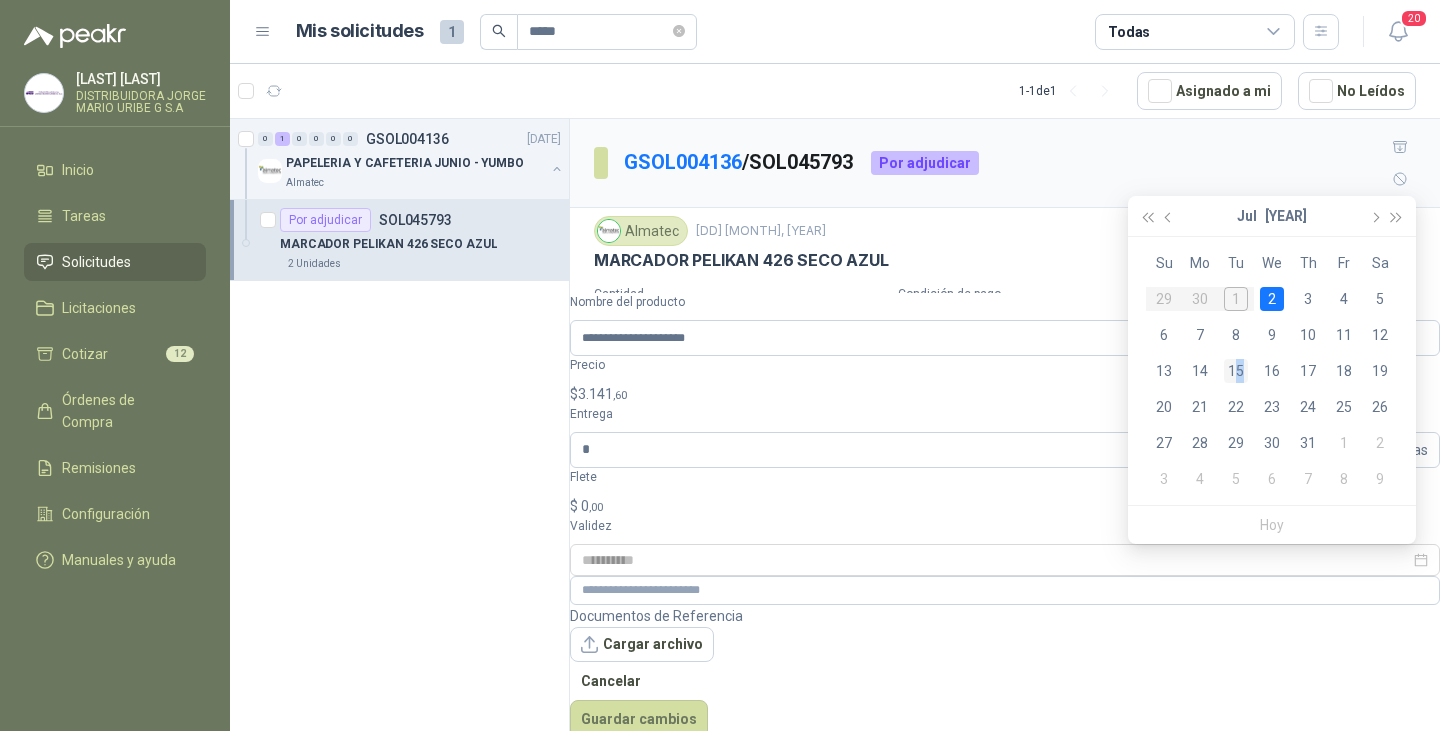 click on "15" at bounding box center [1236, 371] 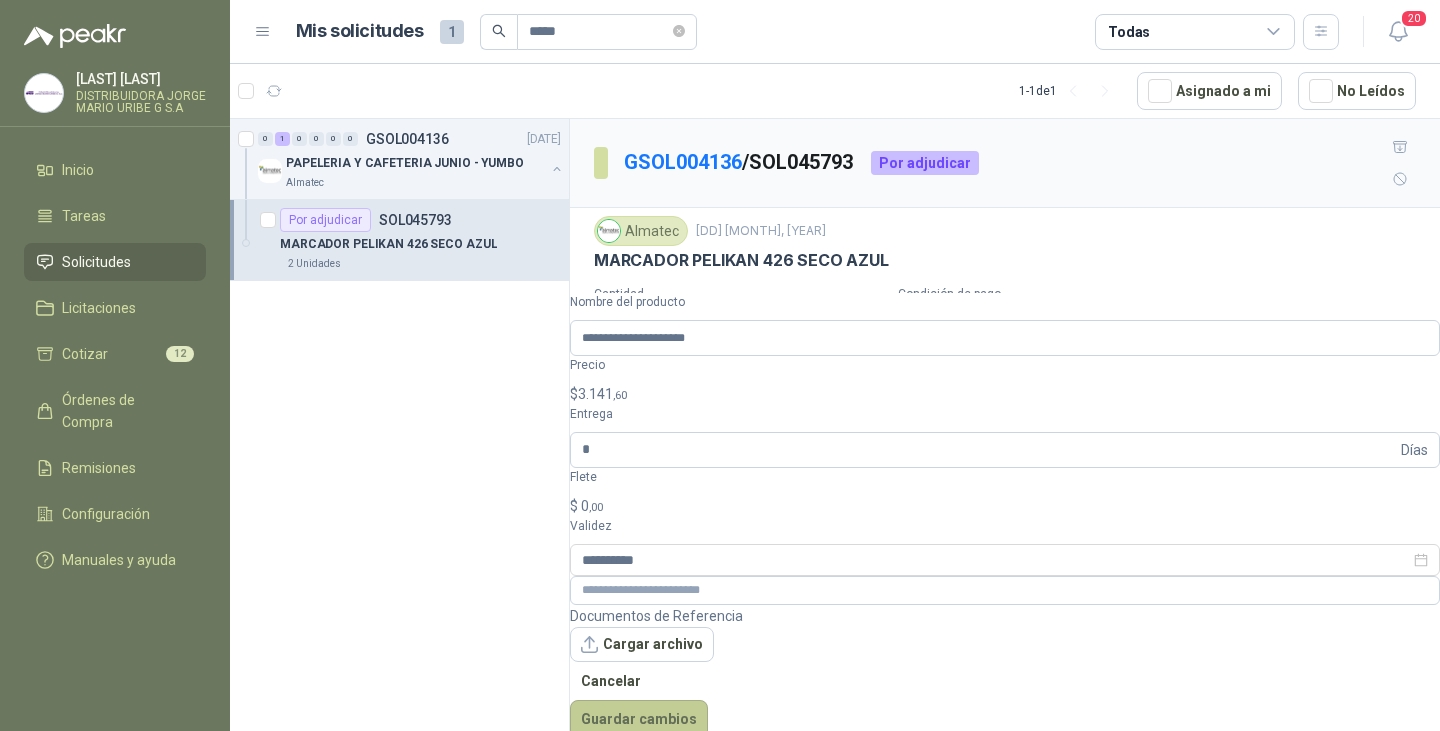 click on "Guardar cambios" at bounding box center [639, 719] 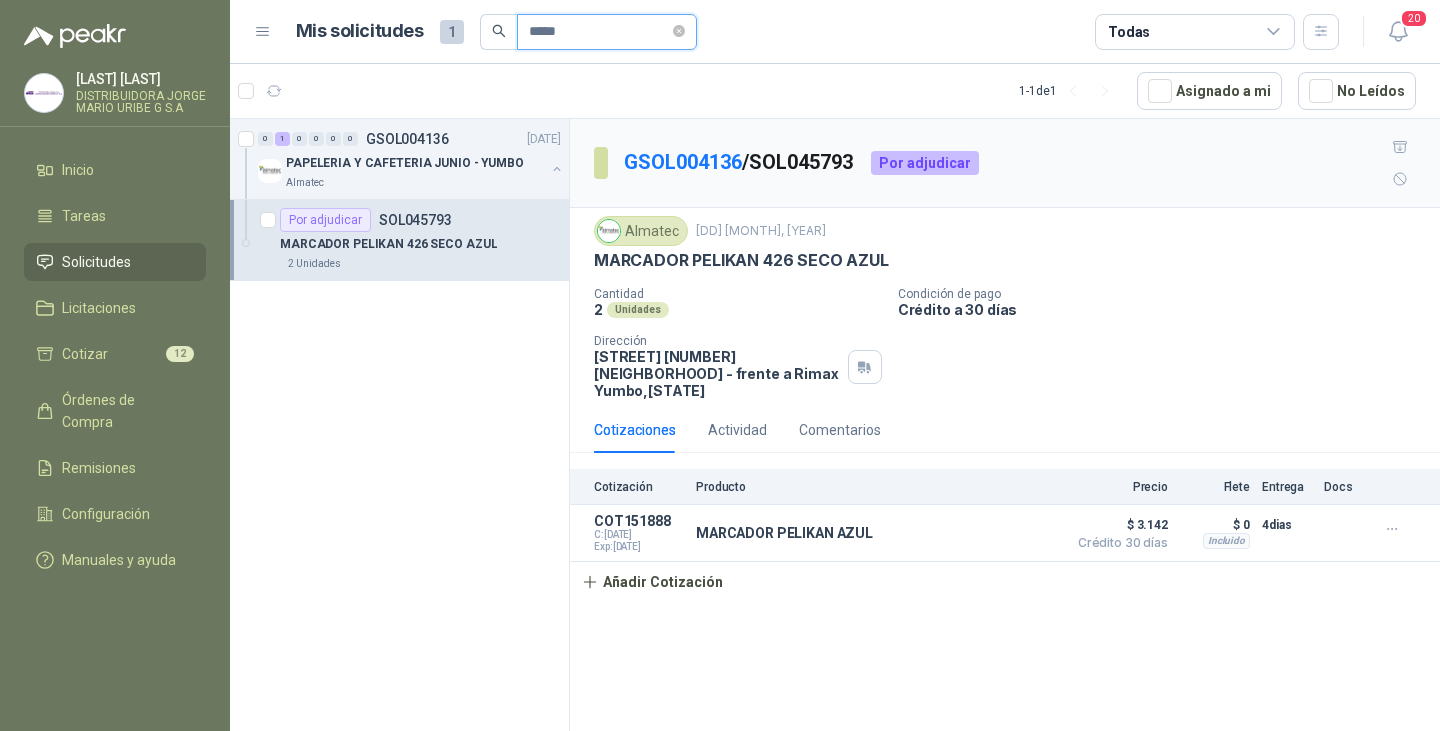 drag, startPoint x: 572, startPoint y: 29, endPoint x: 500, endPoint y: 48, distance: 74.46476 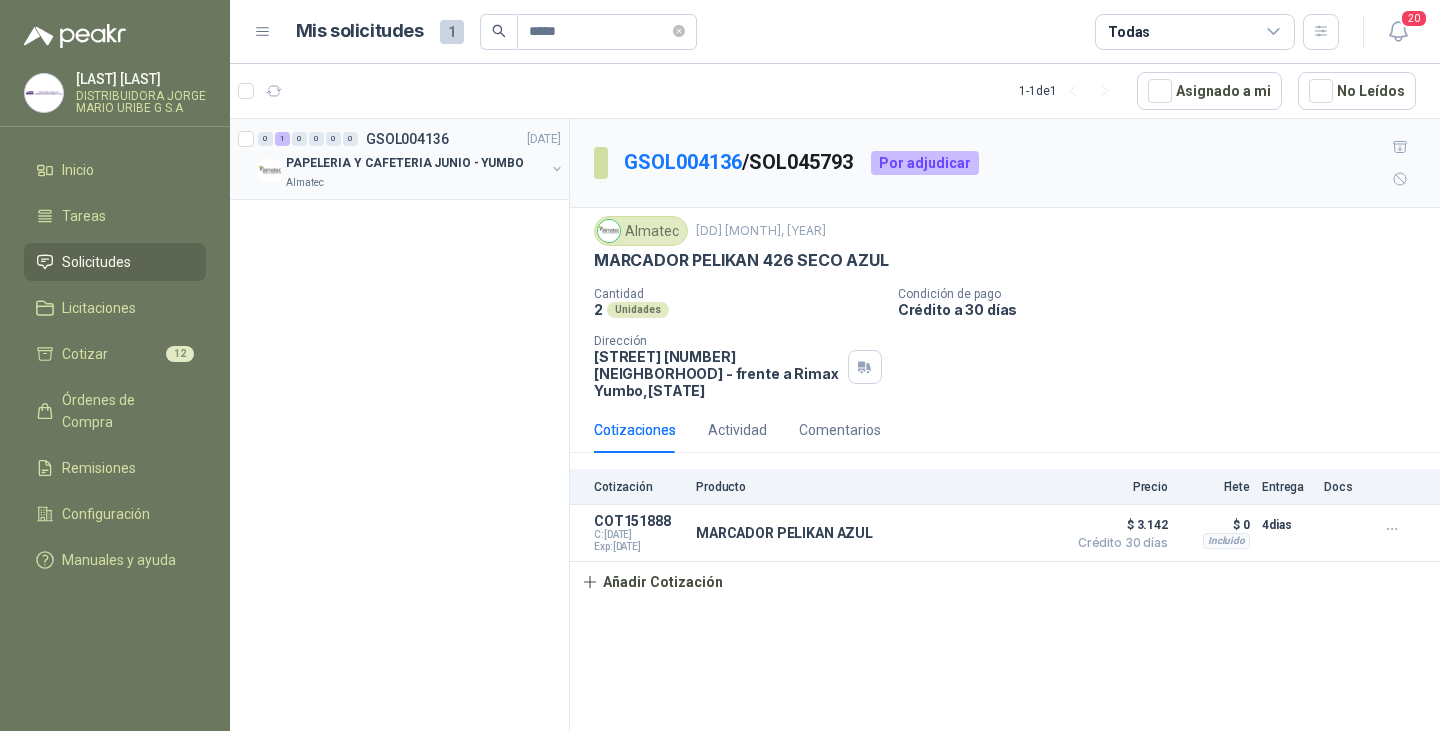 click on "PAPELERIA Y CAFETERIA JUNIO - YUMBO" at bounding box center [405, 163] 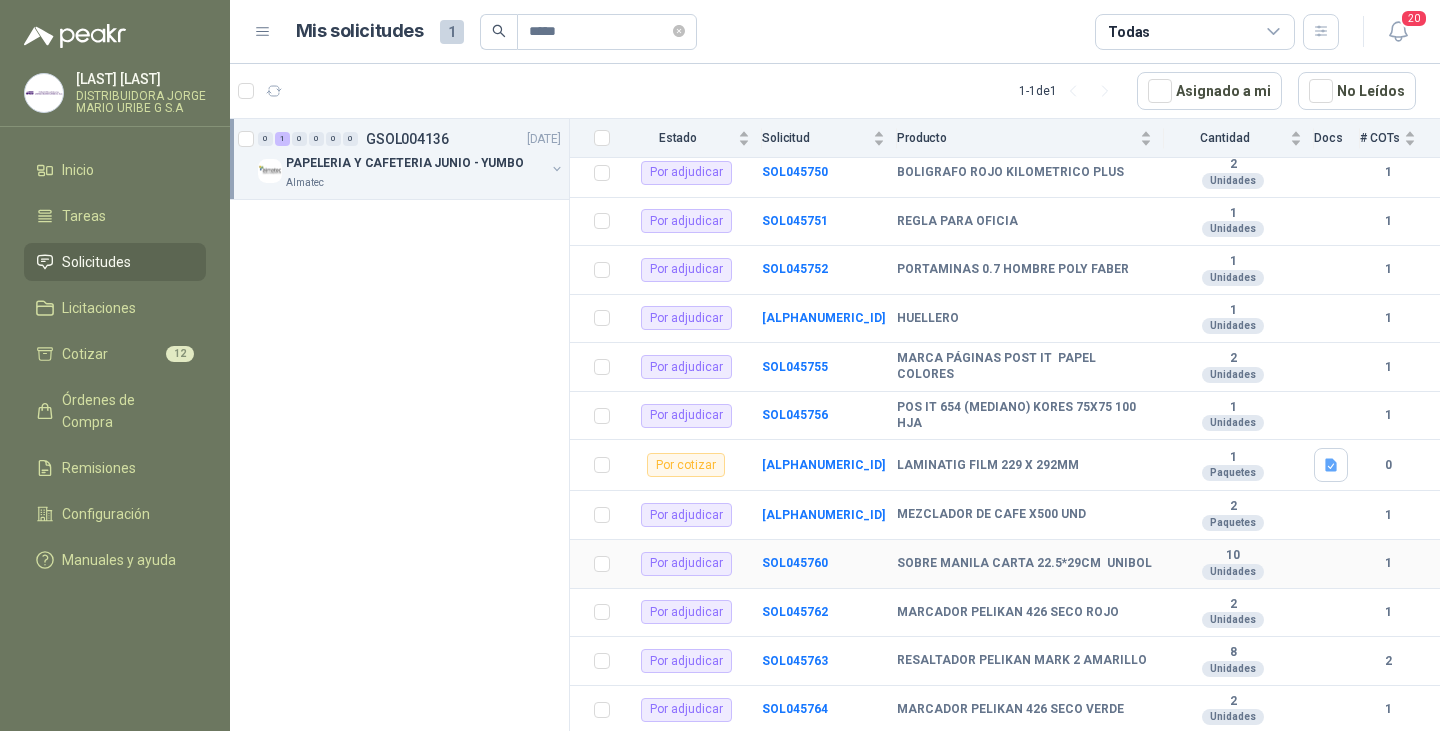 scroll, scrollTop: 400, scrollLeft: 0, axis: vertical 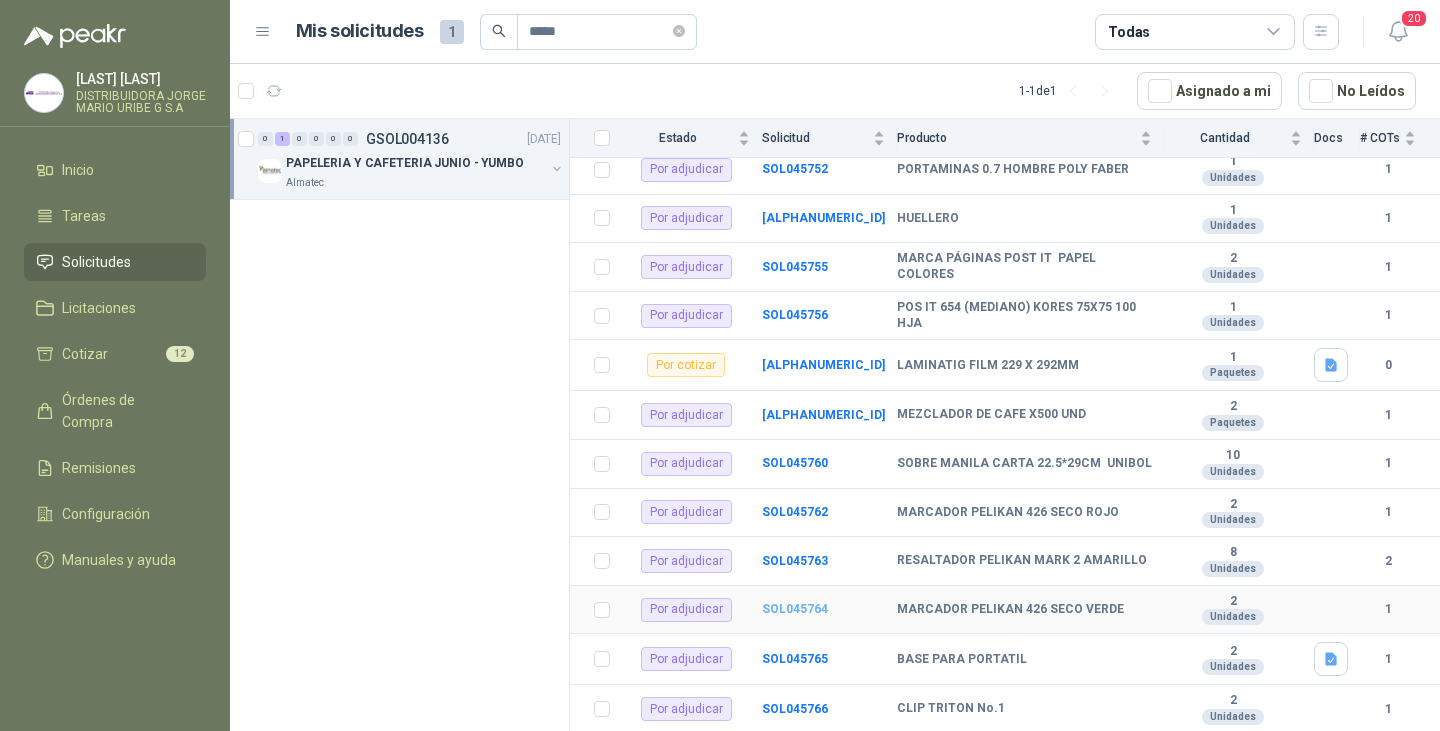 click on "SOL045764" at bounding box center [795, 609] 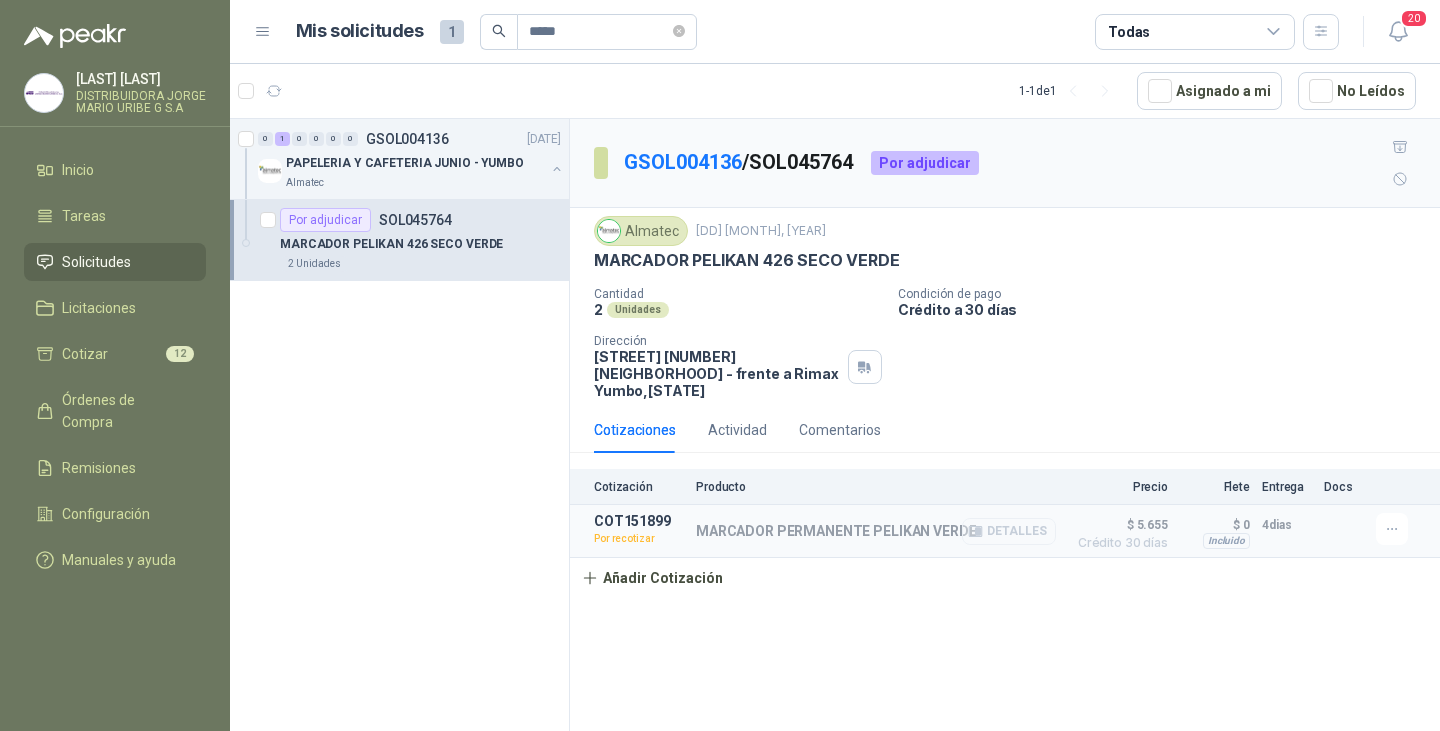 click on "Detalles" at bounding box center (1009, 531) 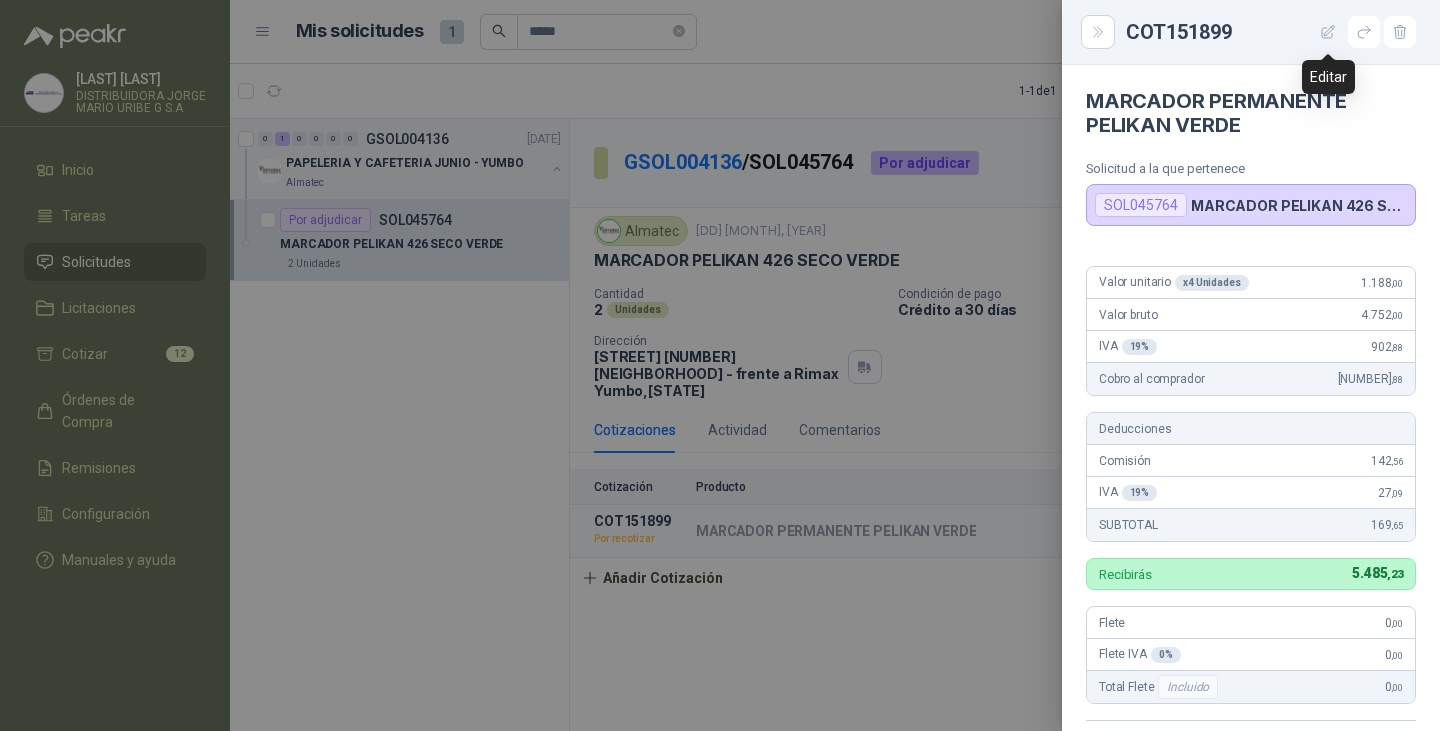 click at bounding box center (1328, 32) 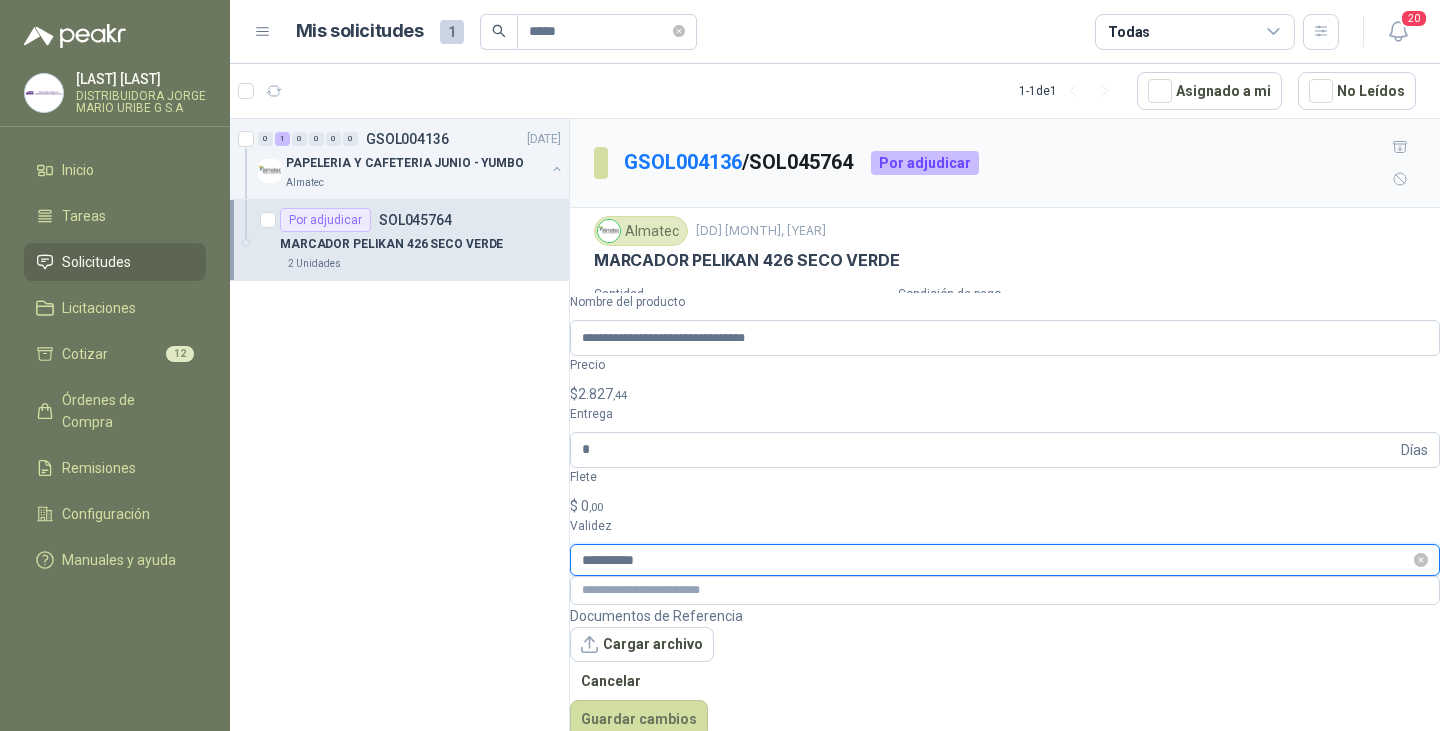 click on "**********" at bounding box center (996, 560) 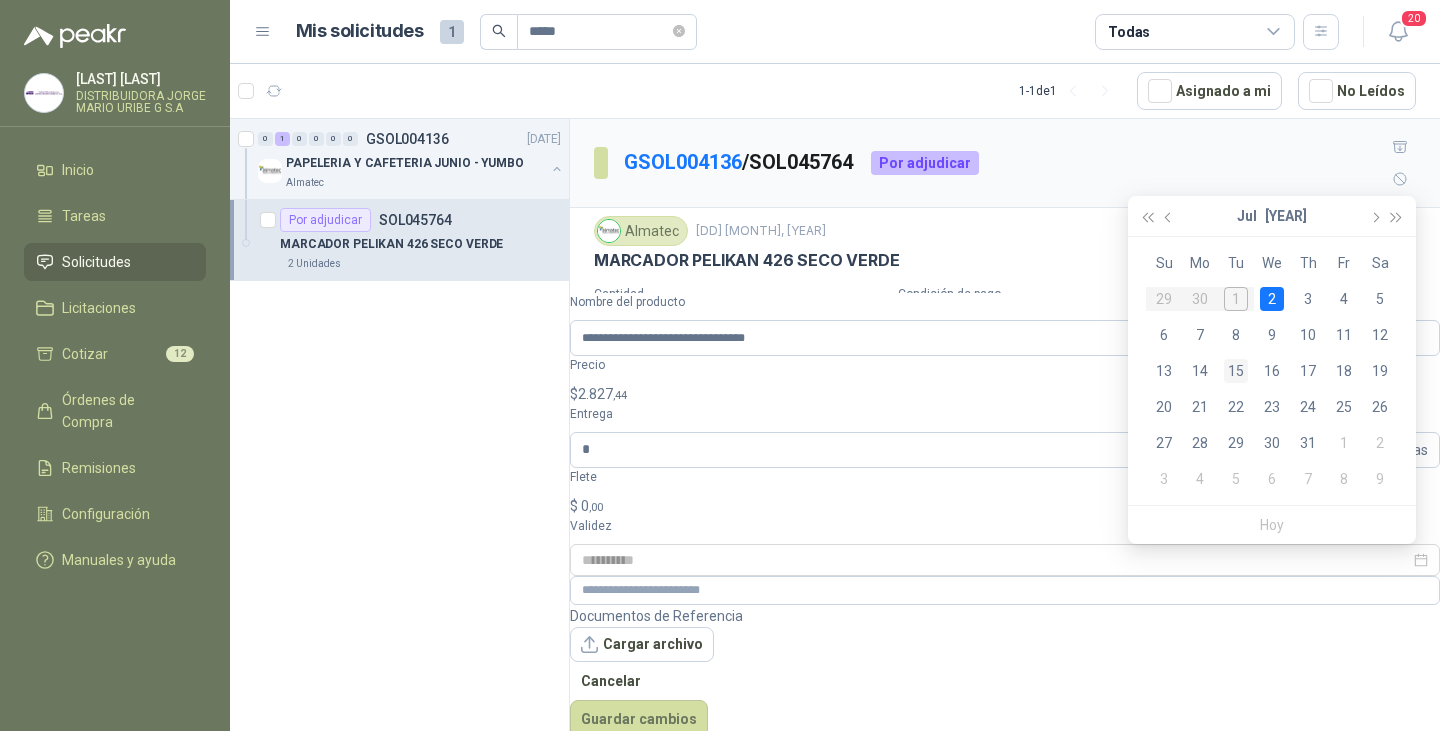click on "15" at bounding box center (1236, 371) 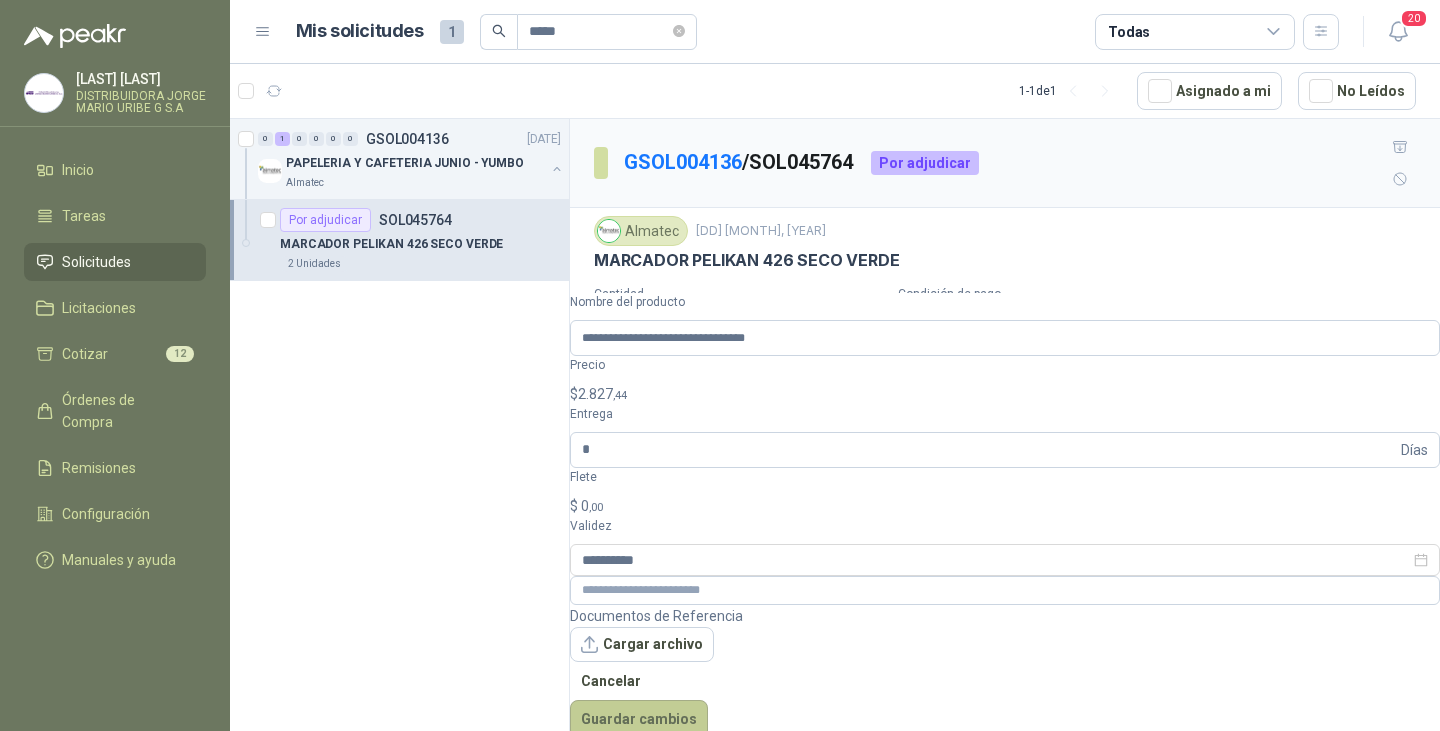 click on "Guardar cambios" at bounding box center (639, 719) 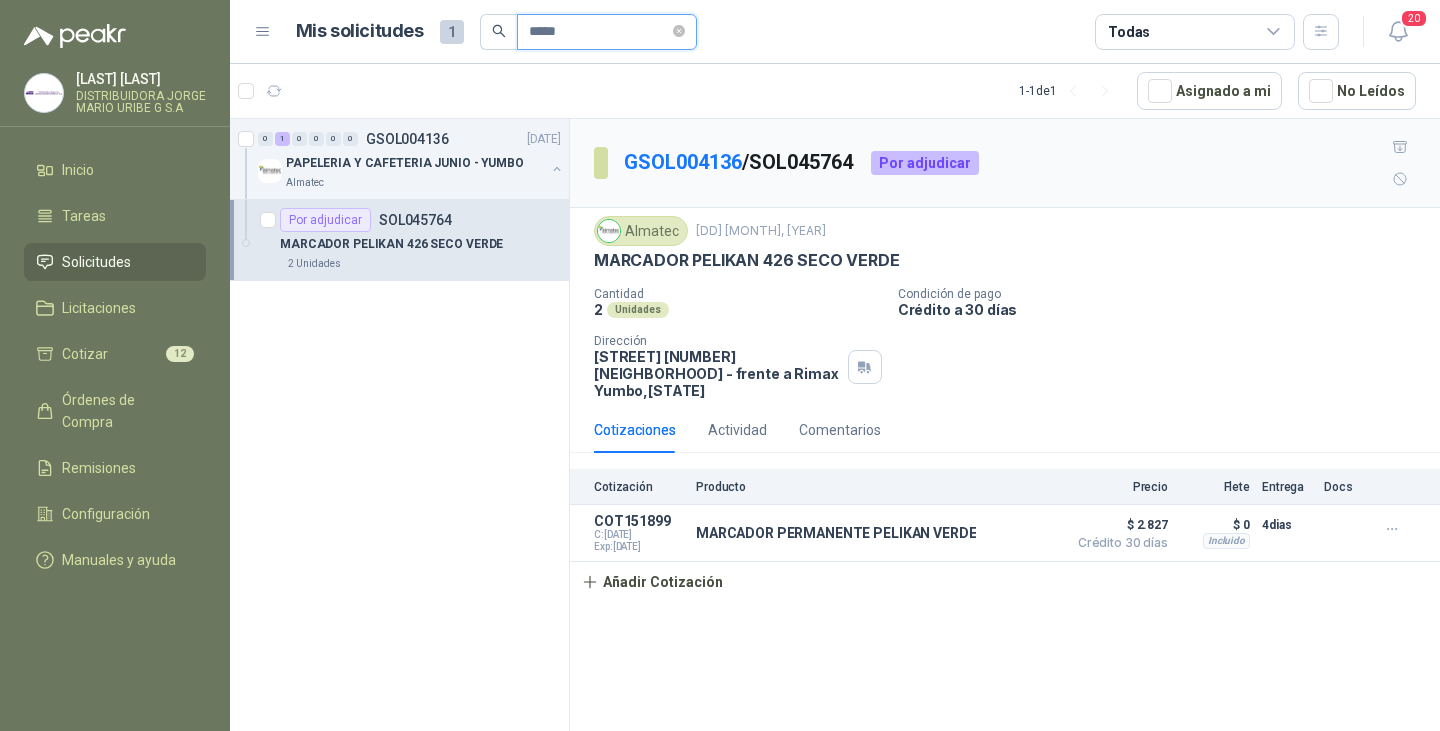 click on "*****" at bounding box center [599, 32] 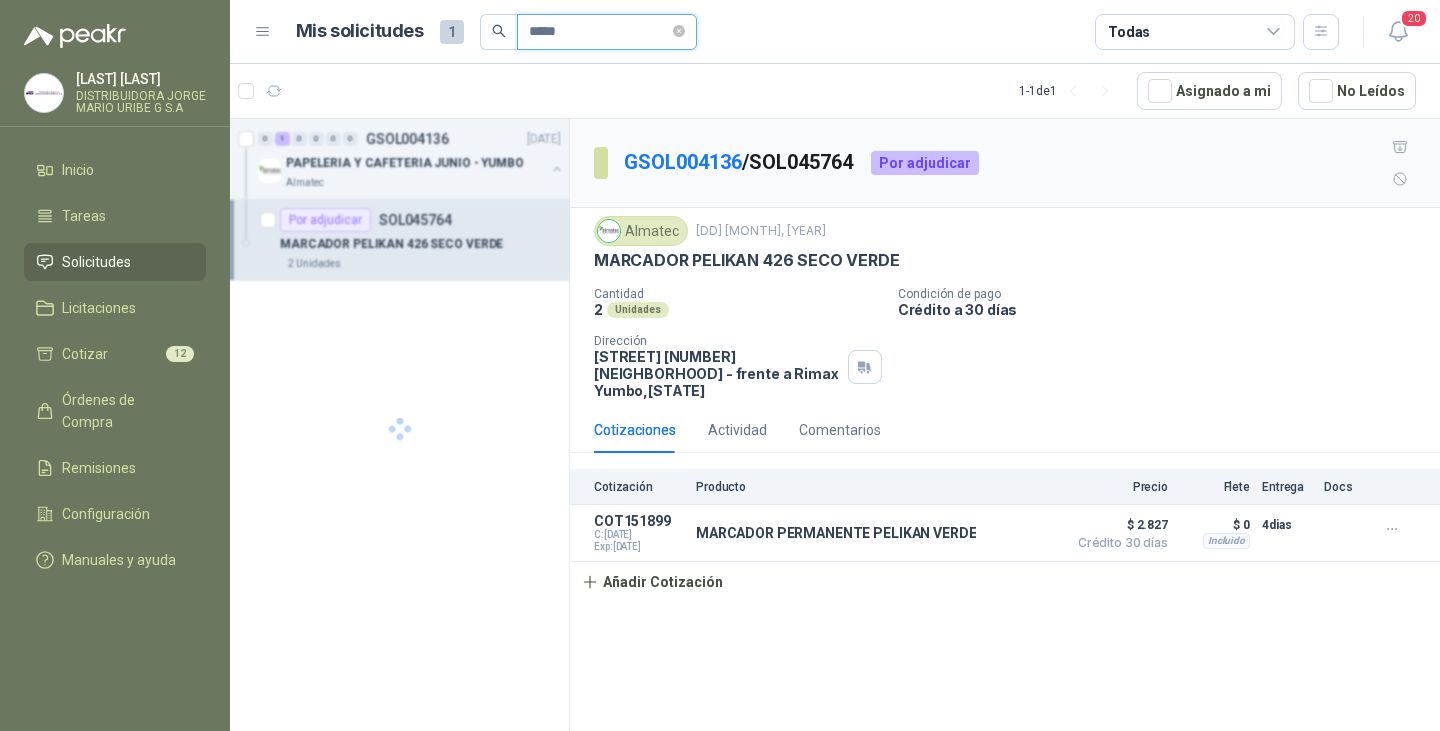 type on "*****" 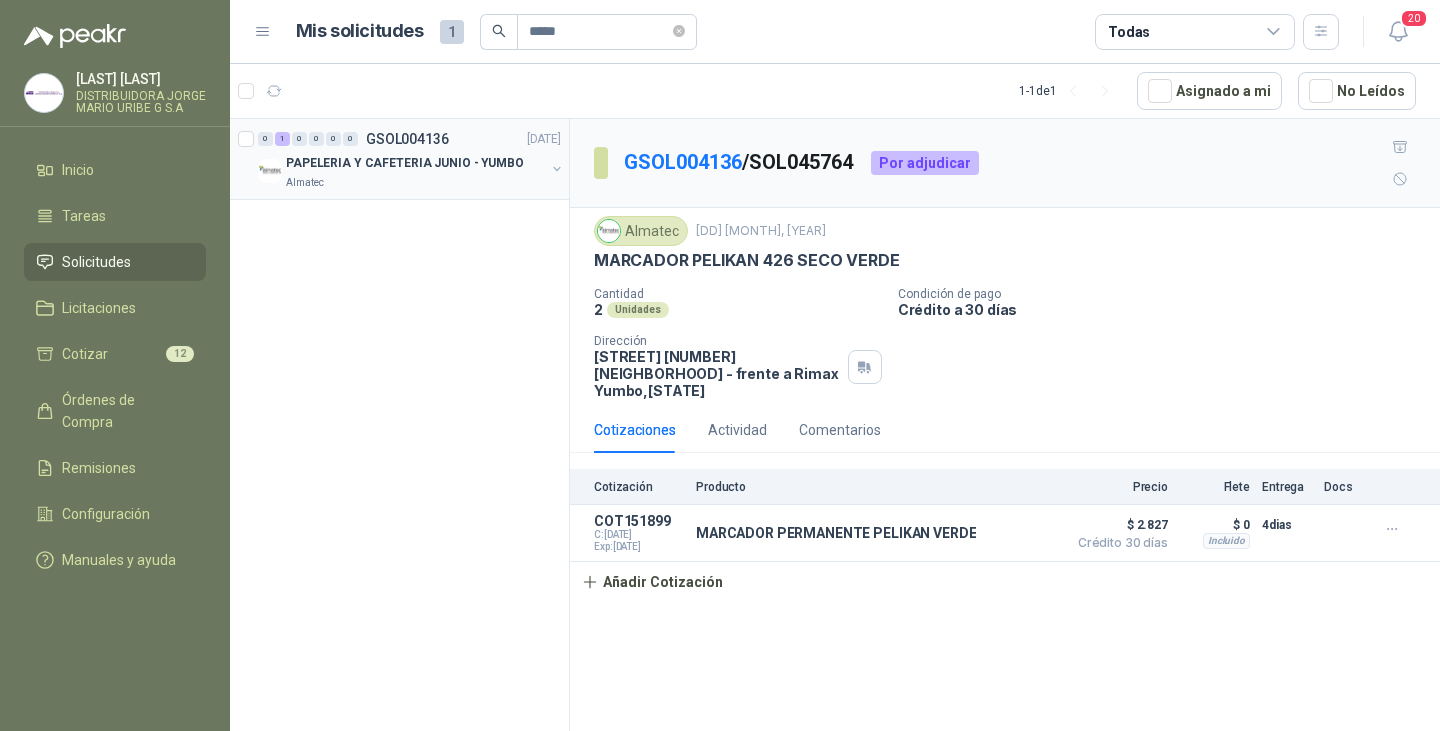 click on "PAPELERIA Y CAFETERIA JUNIO - YUMBO" at bounding box center (405, 163) 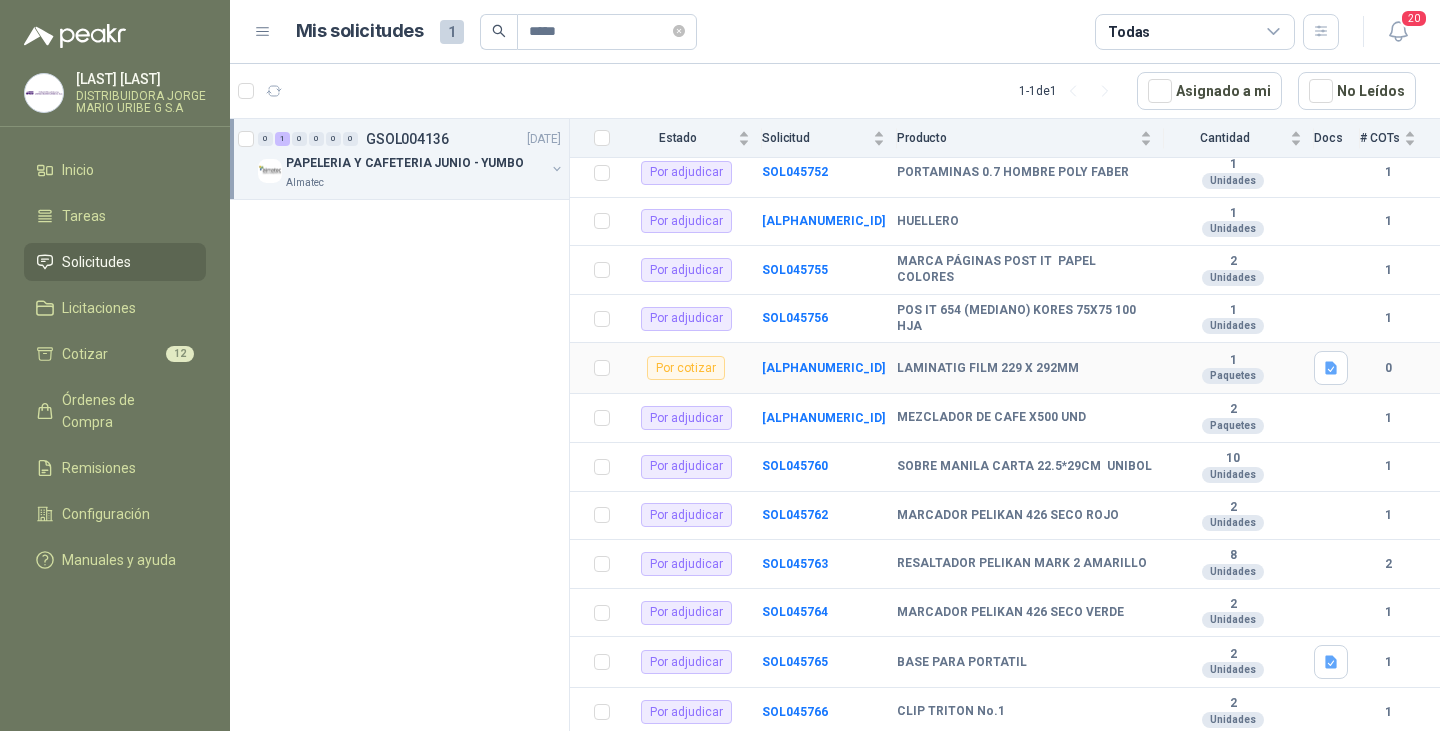 scroll, scrollTop: 400, scrollLeft: 0, axis: vertical 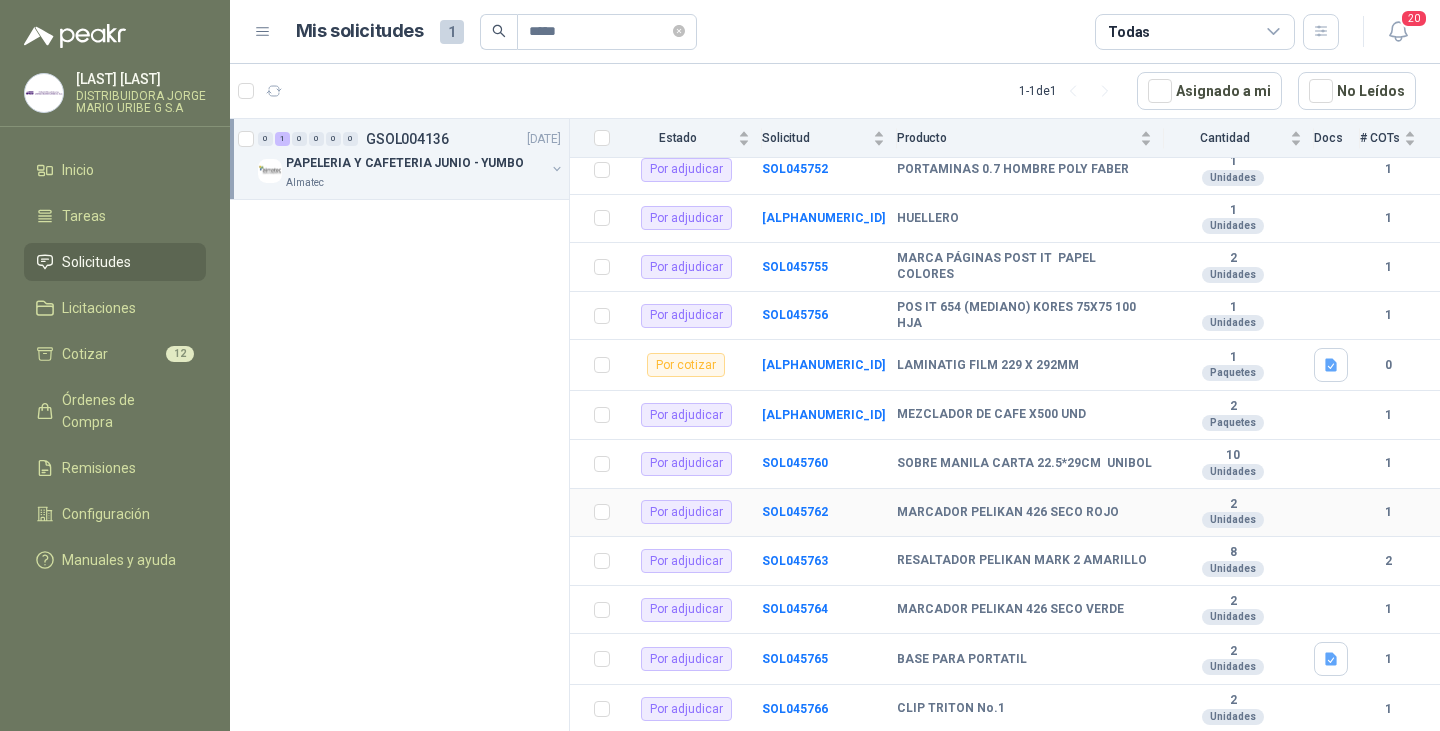 click on "SOL045762" at bounding box center [829, 513] 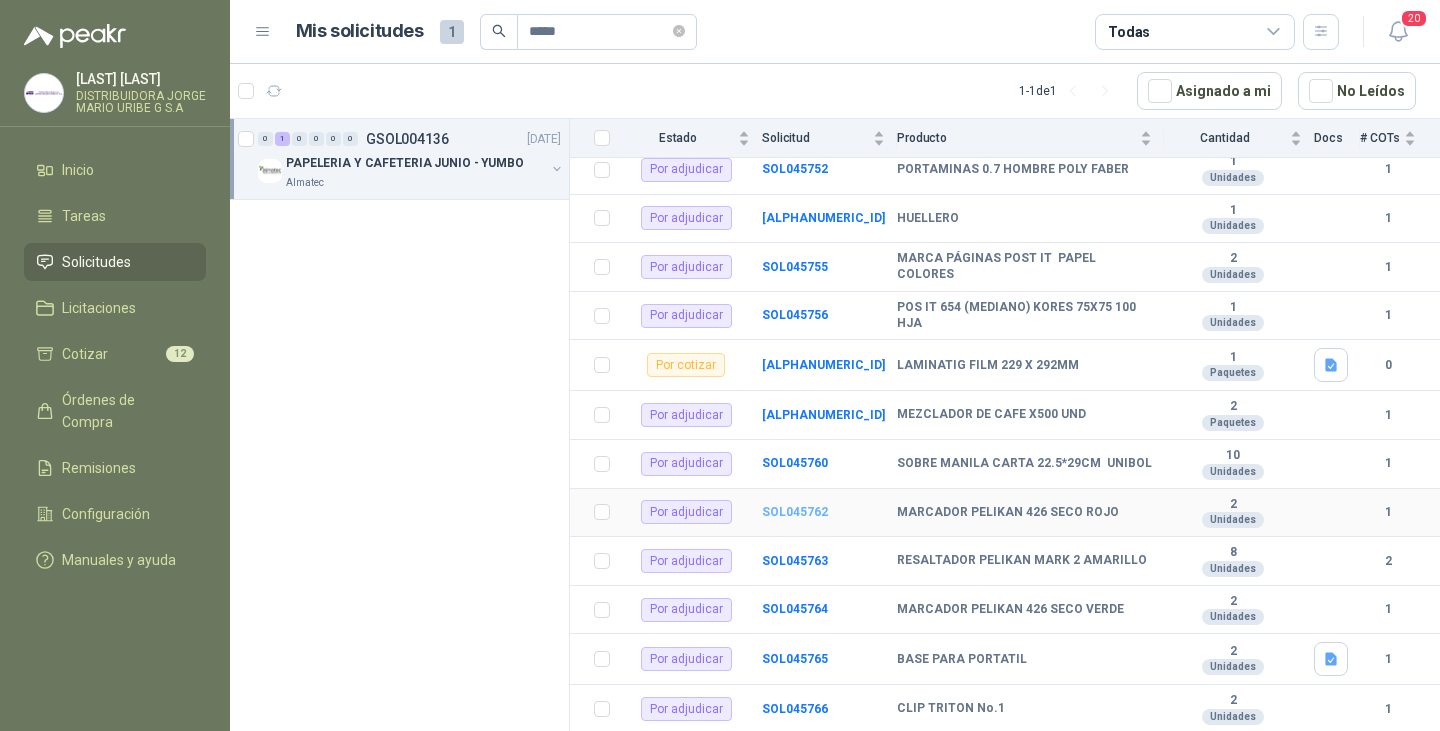 click on "SOL045762" at bounding box center (795, 512) 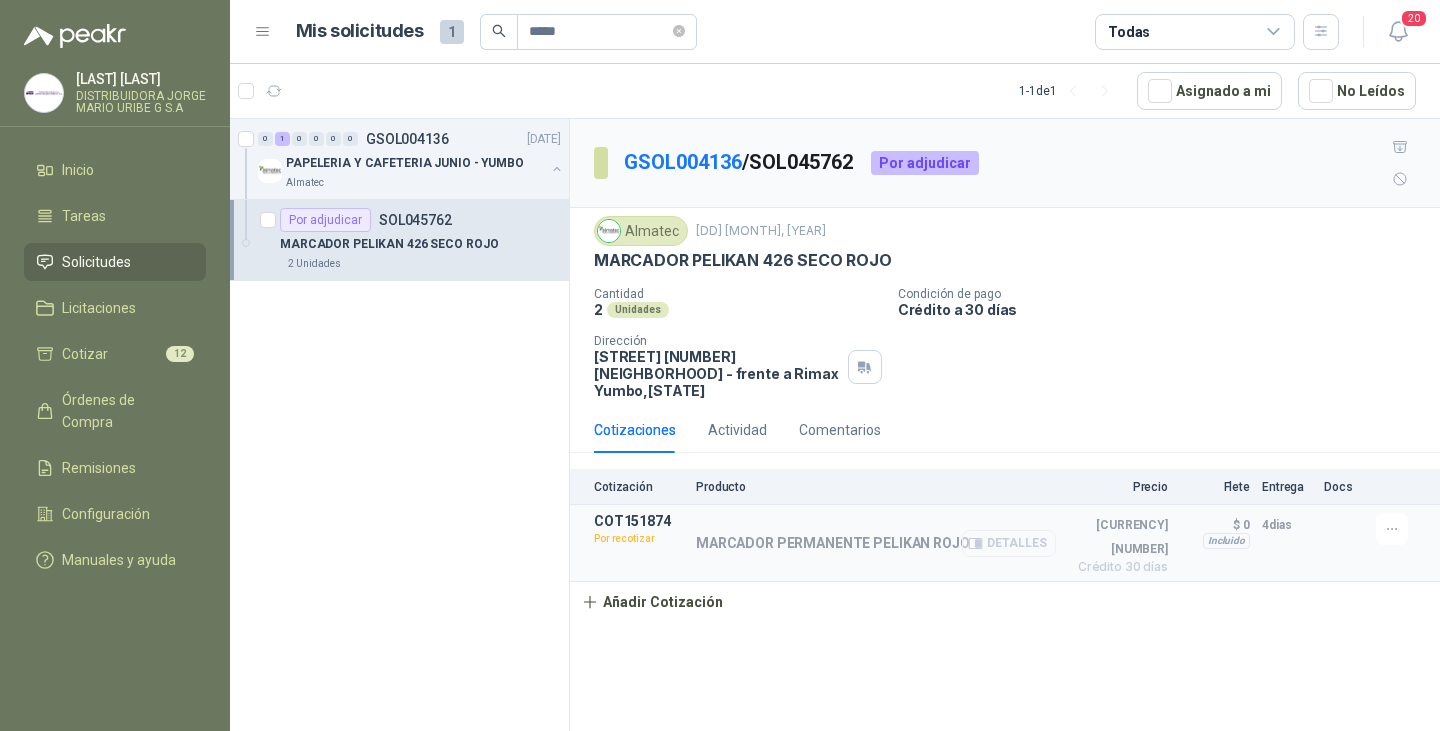 click on "Detalles" at bounding box center [1009, 543] 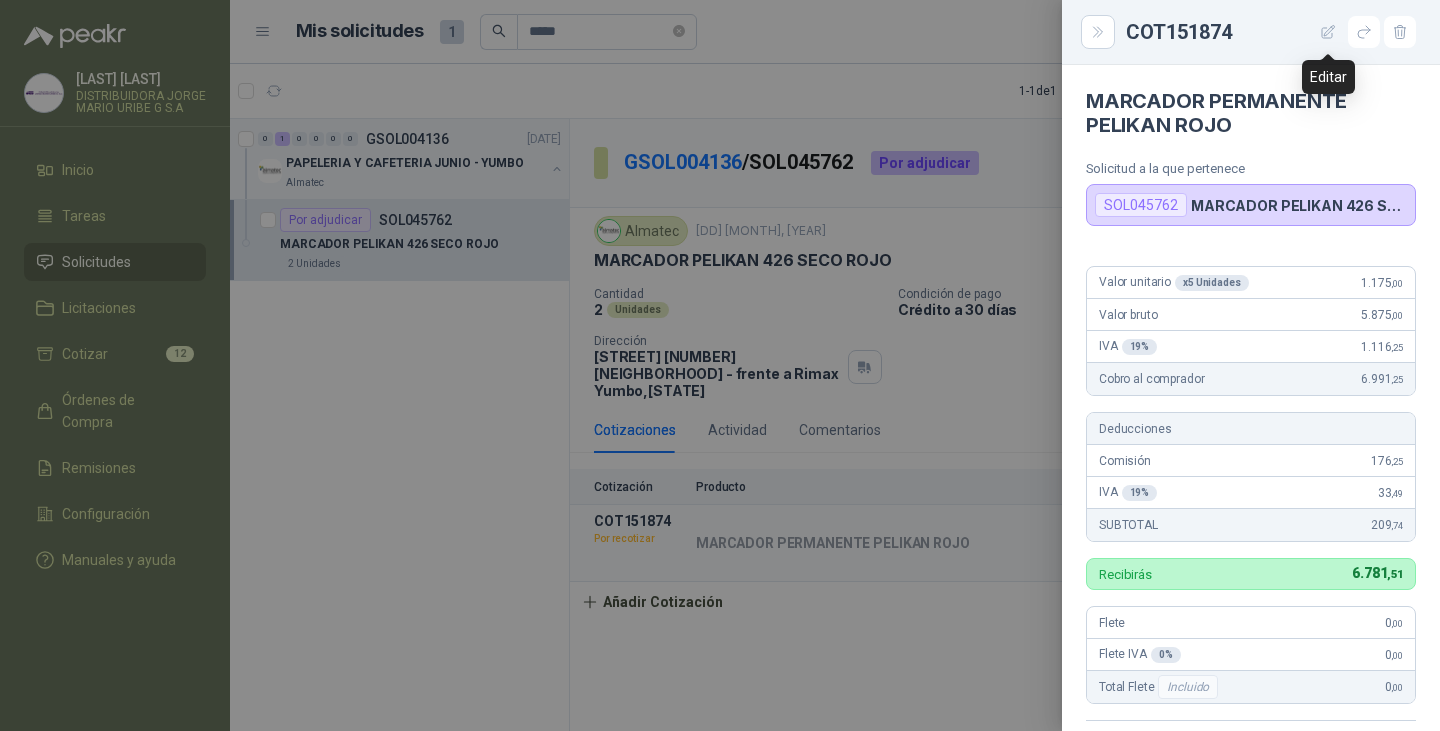 click at bounding box center [1328, 32] 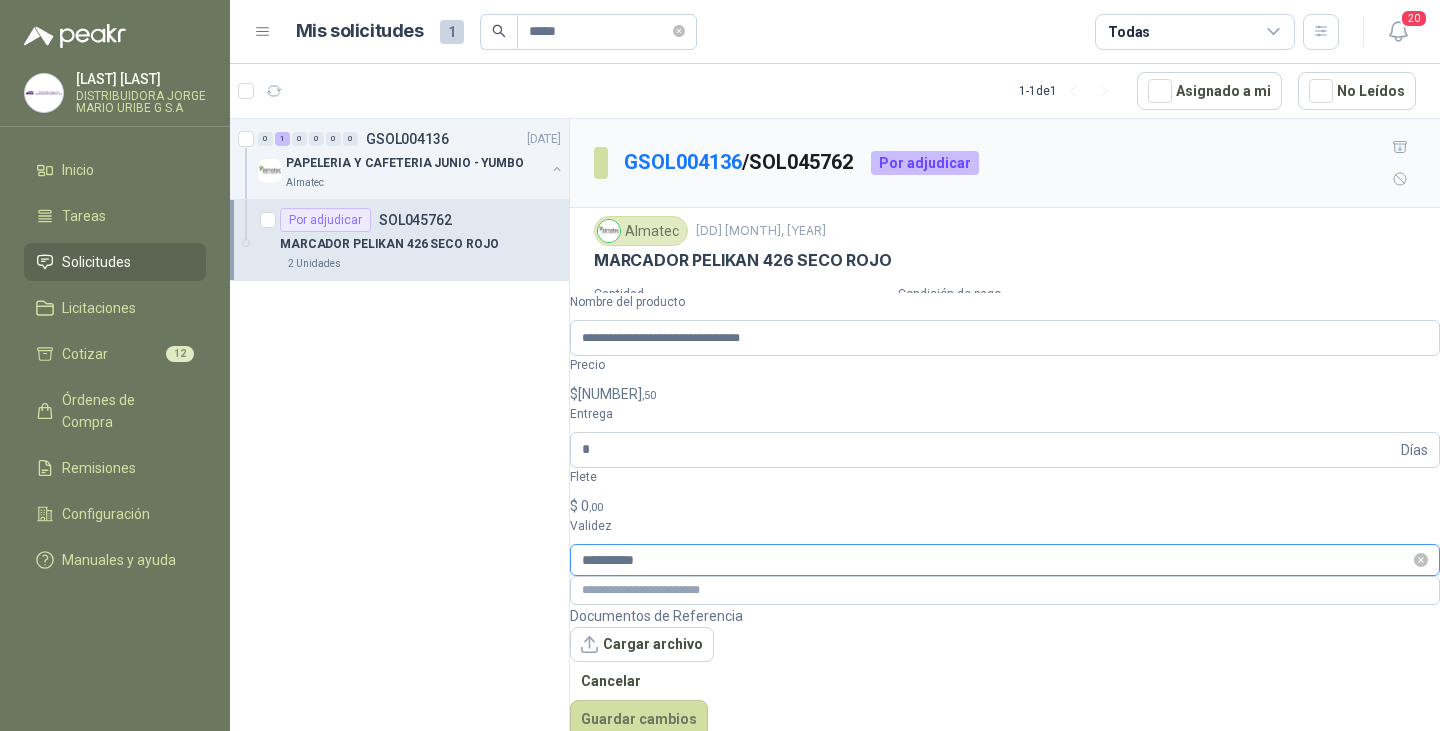 click on "**********" at bounding box center [1005, 560] 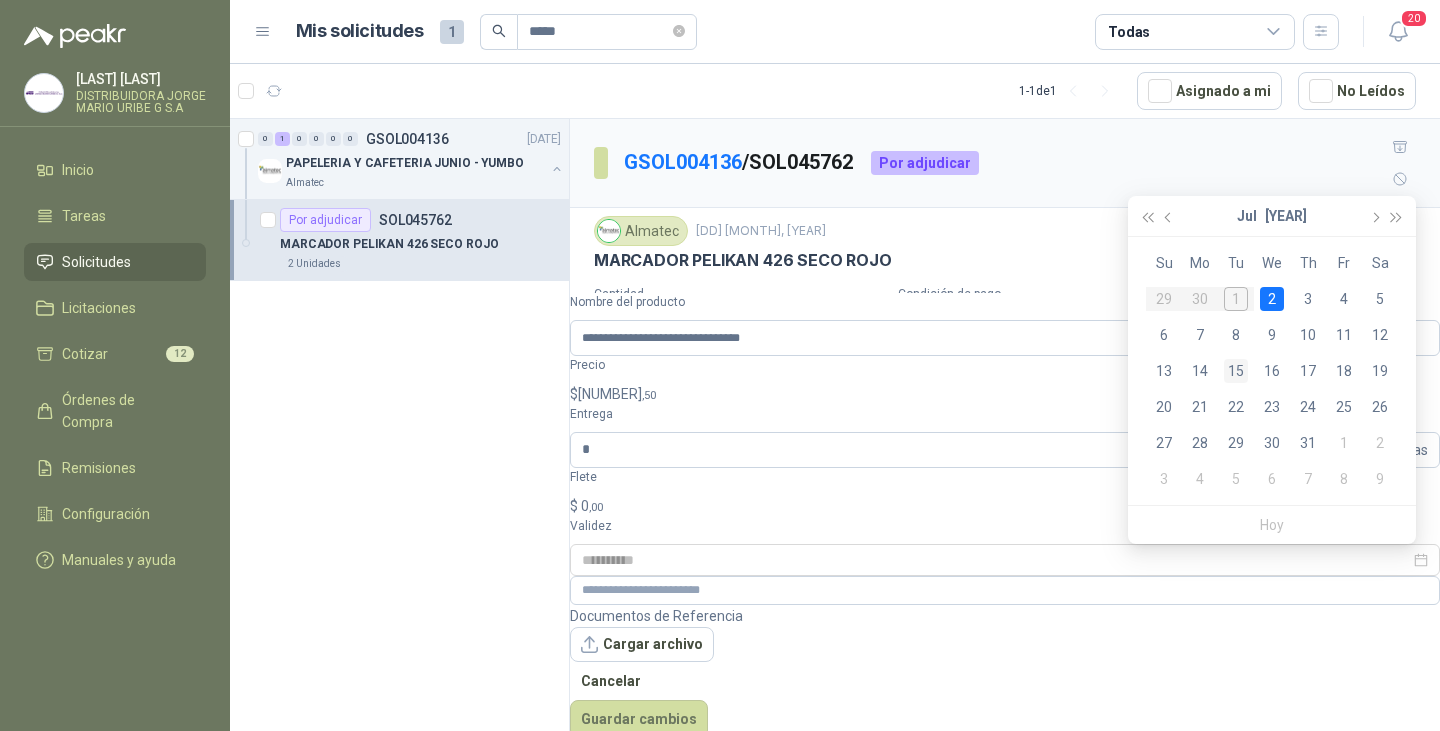 click on "15" at bounding box center [1236, 371] 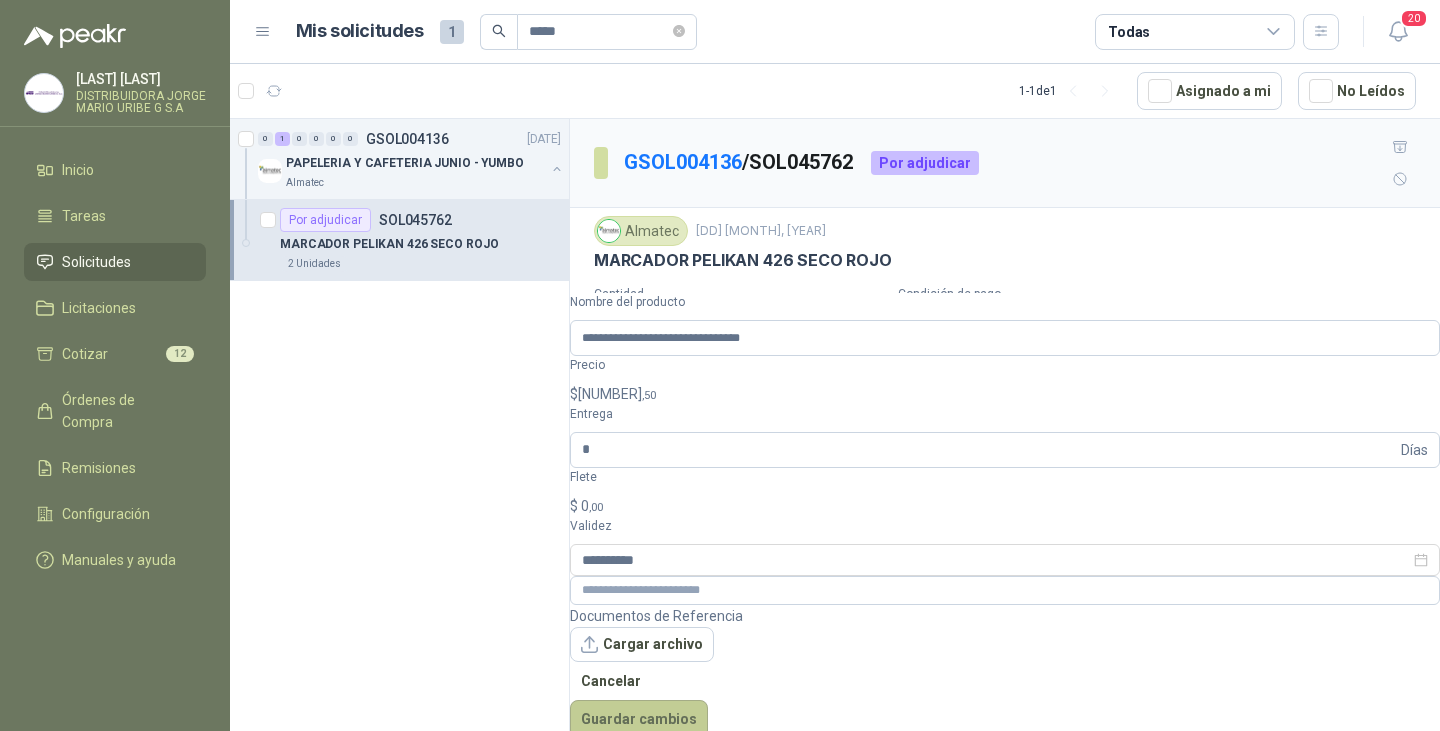 click on "Guardar cambios" at bounding box center (639, 719) 